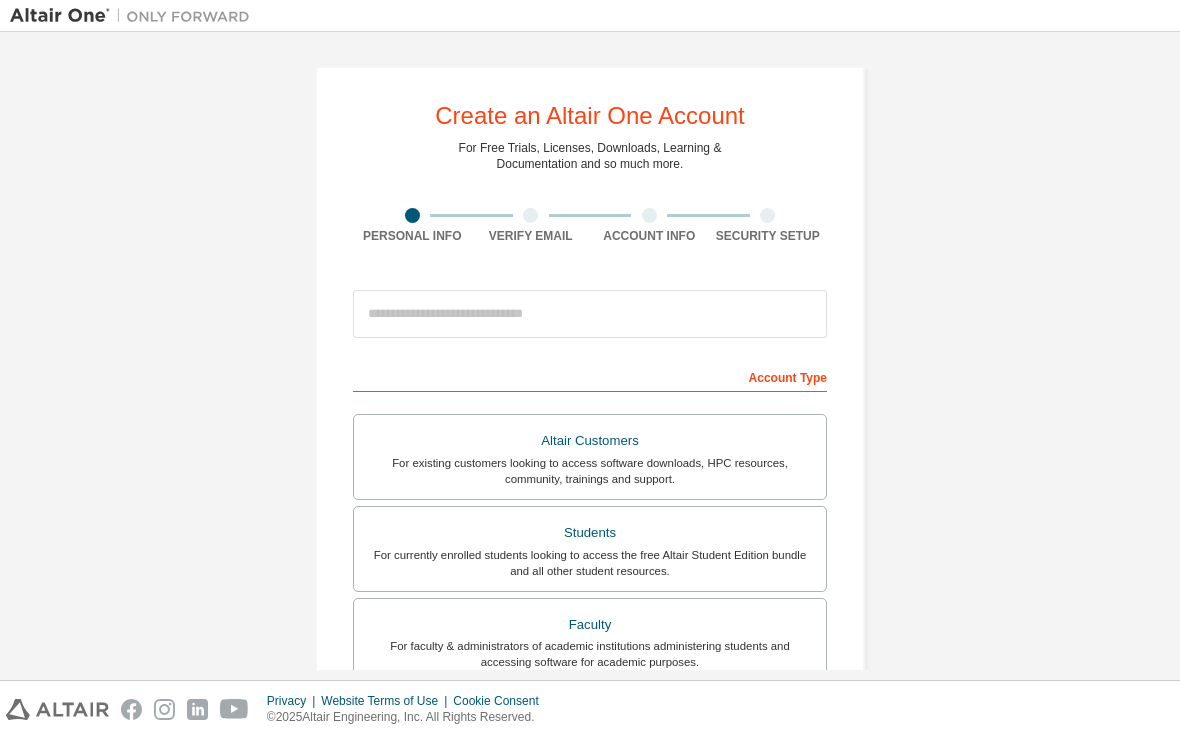 scroll, scrollTop: 0, scrollLeft: 0, axis: both 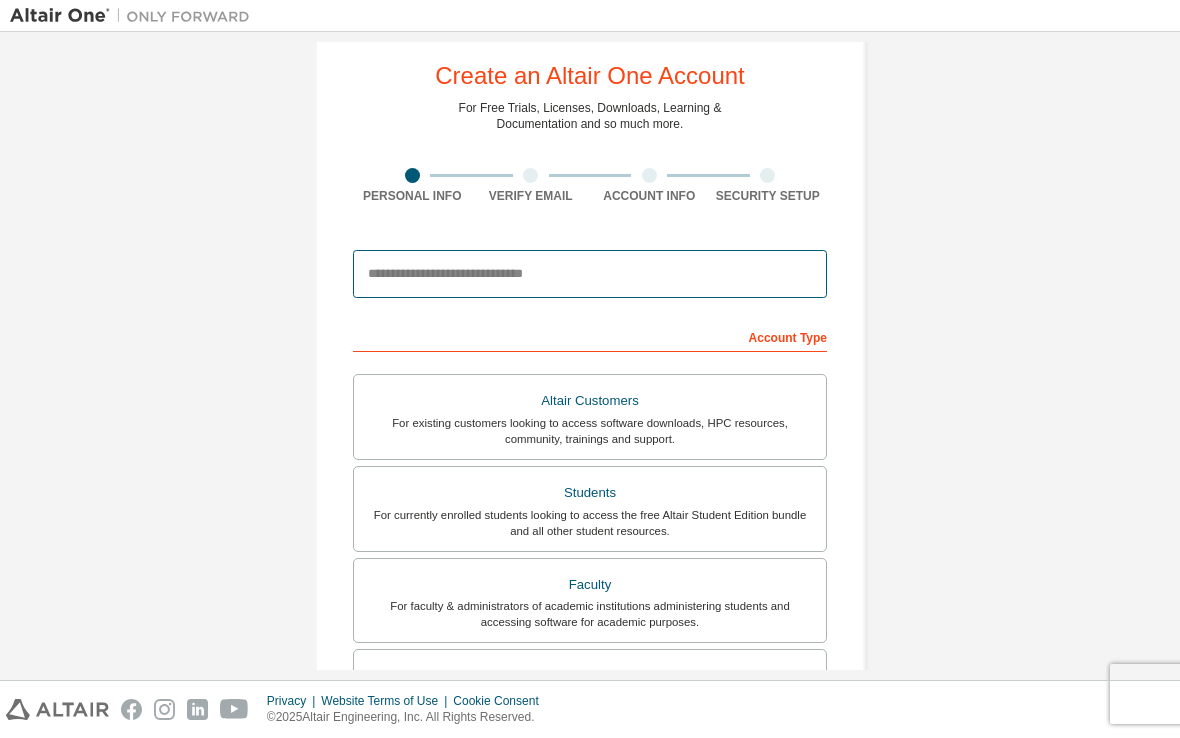 click at bounding box center (590, 274) 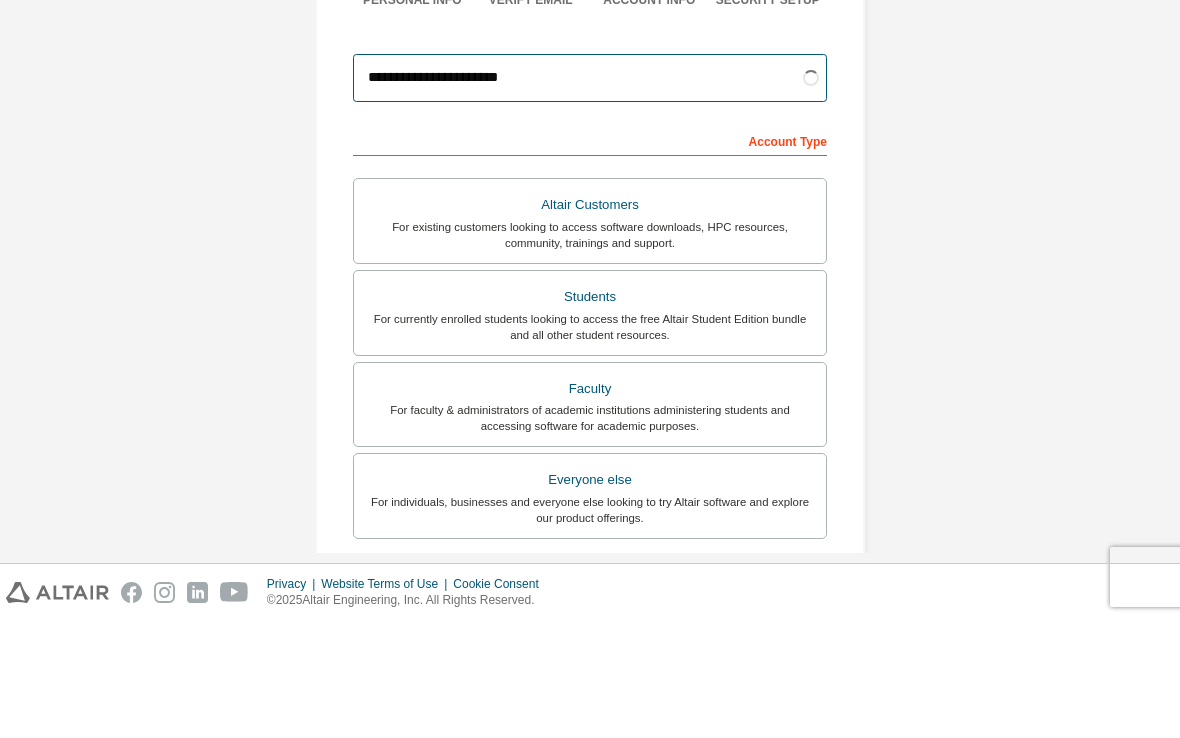 scroll, scrollTop: 129, scrollLeft: 0, axis: vertical 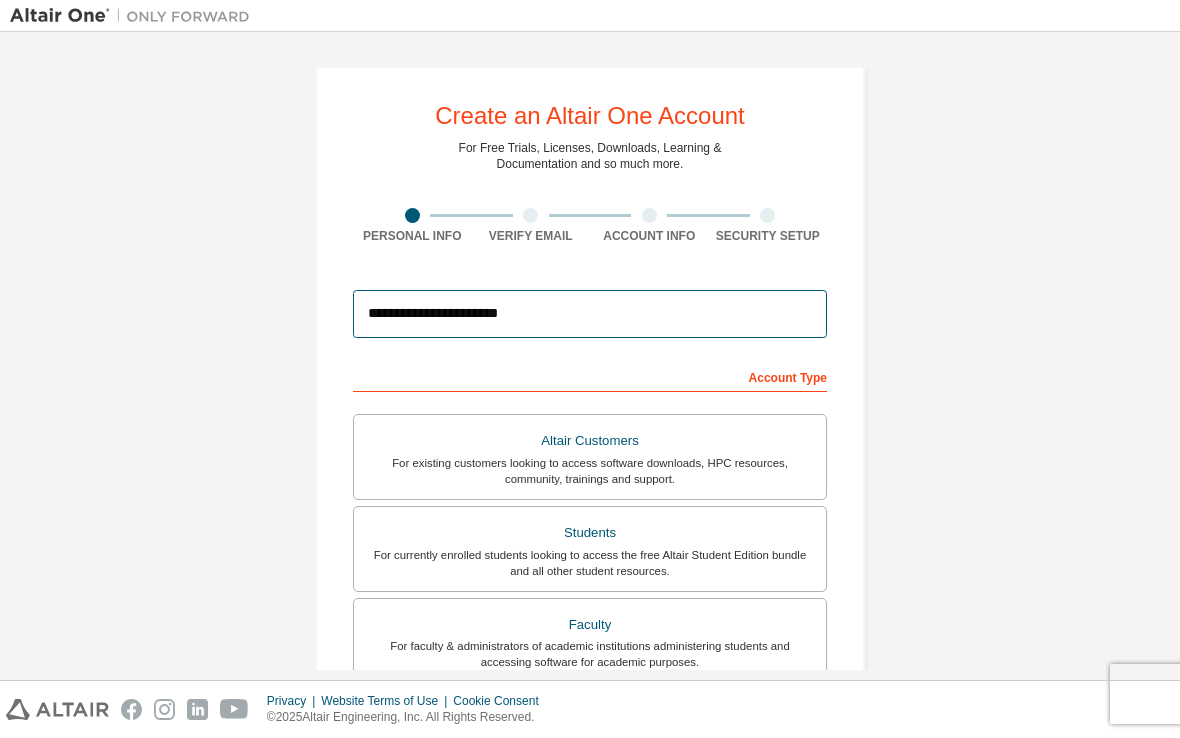 type on "**********" 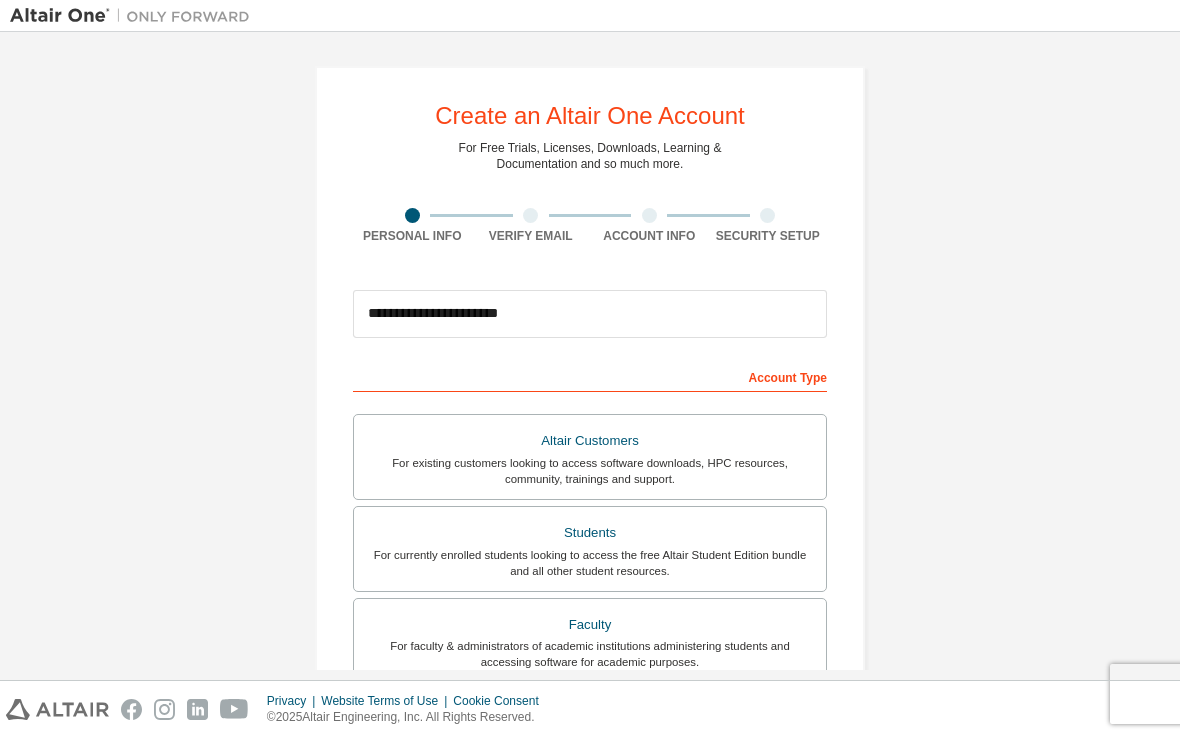 click on "**********" at bounding box center (590, 571) 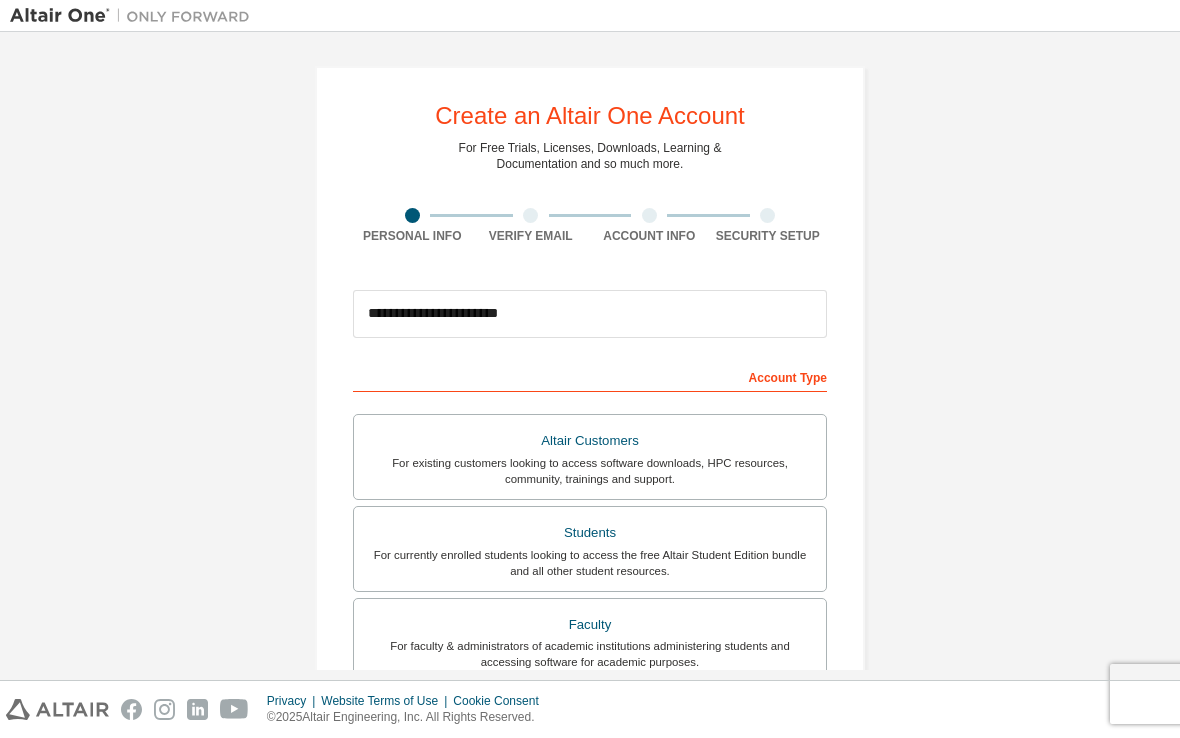 click on "Students" at bounding box center [590, 533] 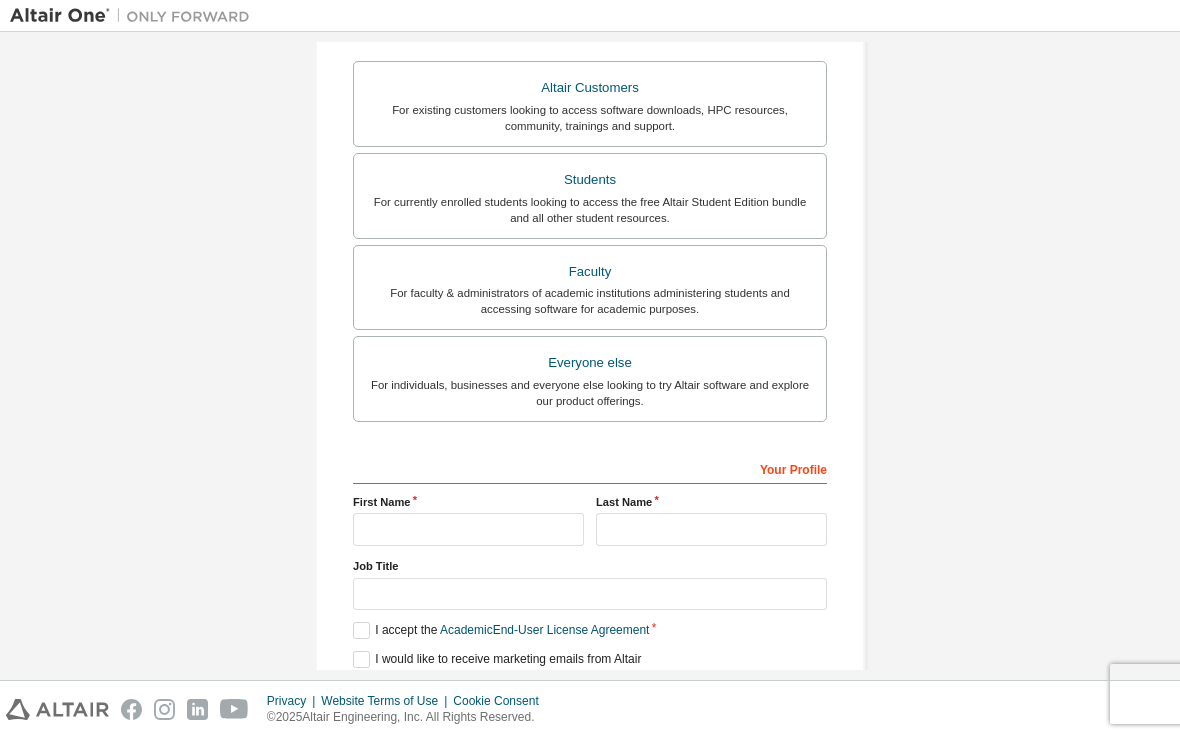 scroll, scrollTop: 353, scrollLeft: 0, axis: vertical 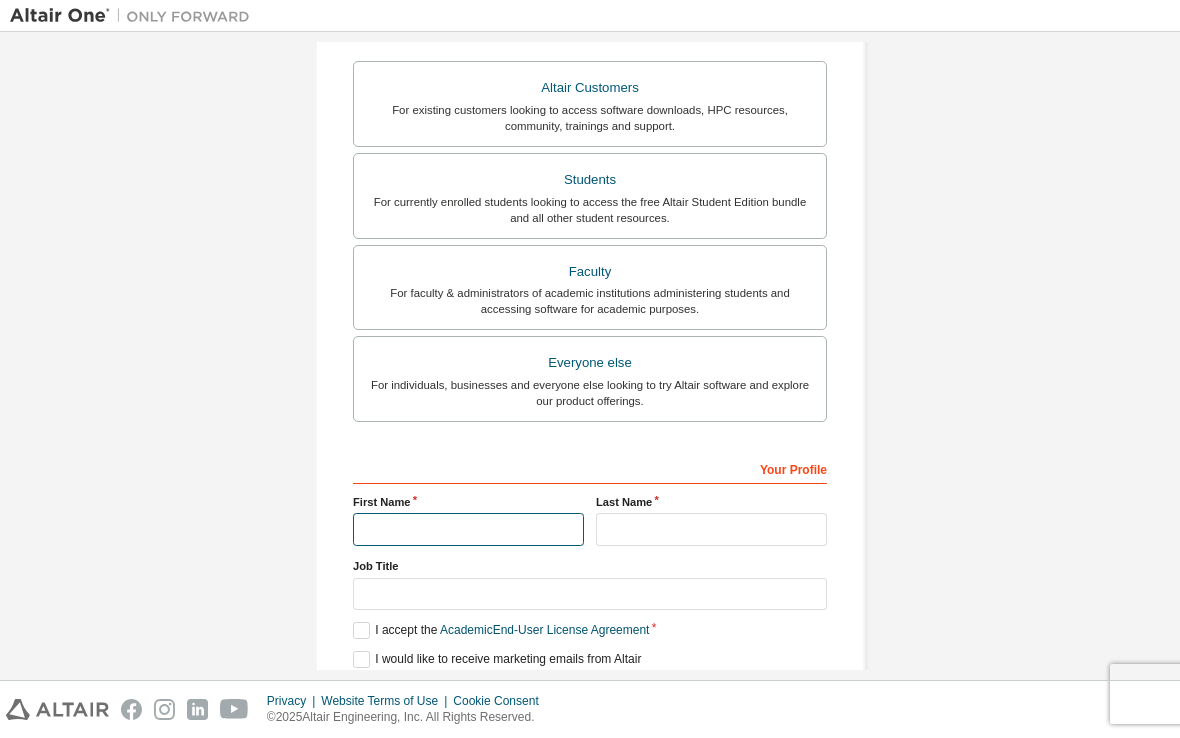 click at bounding box center (468, 529) 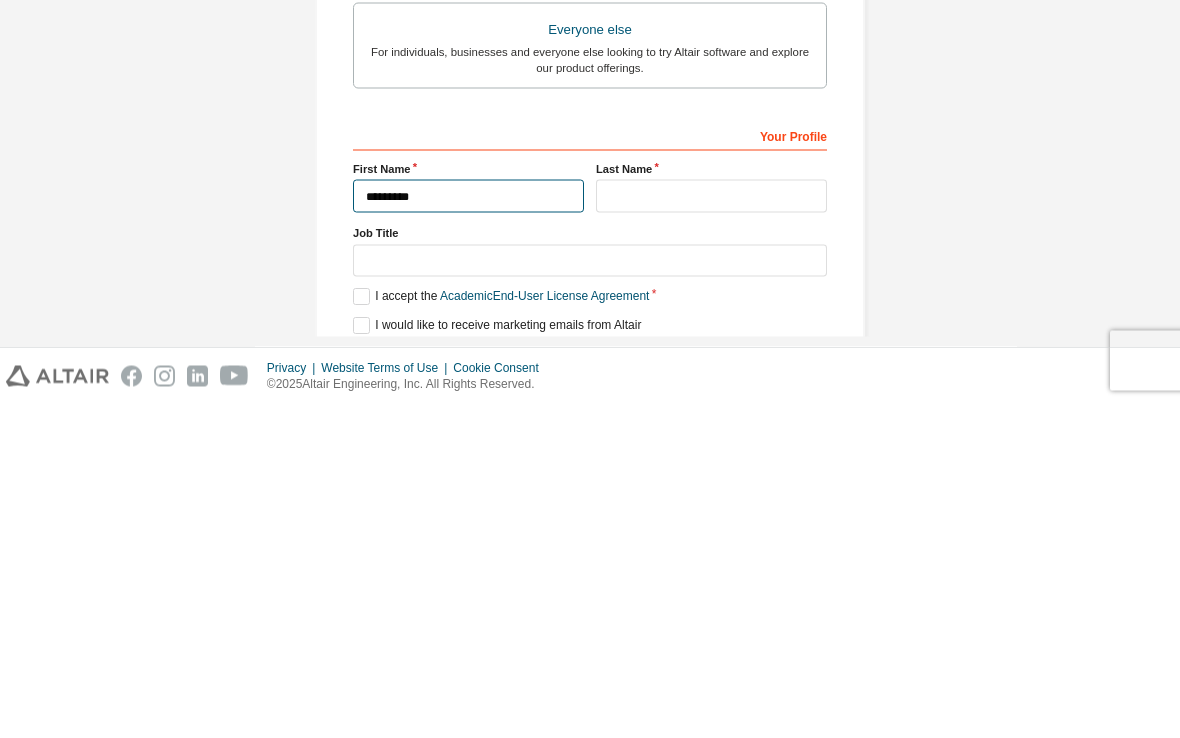 type on "********" 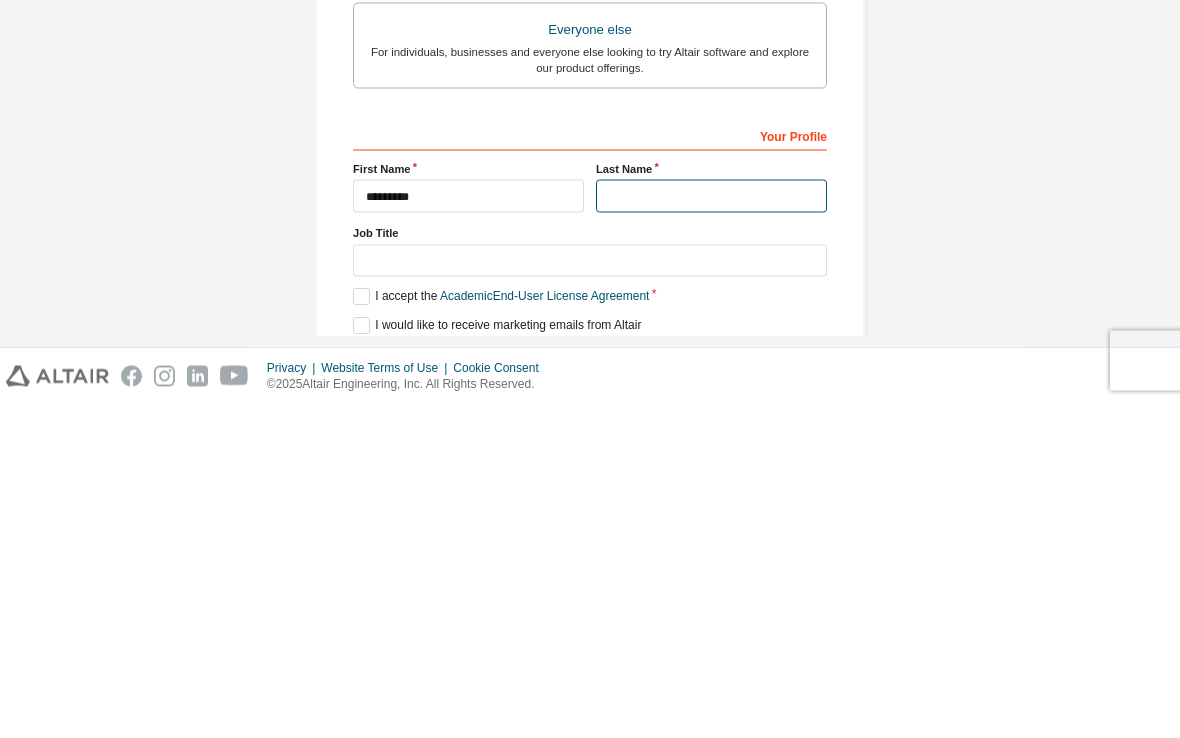 click at bounding box center [711, 529] 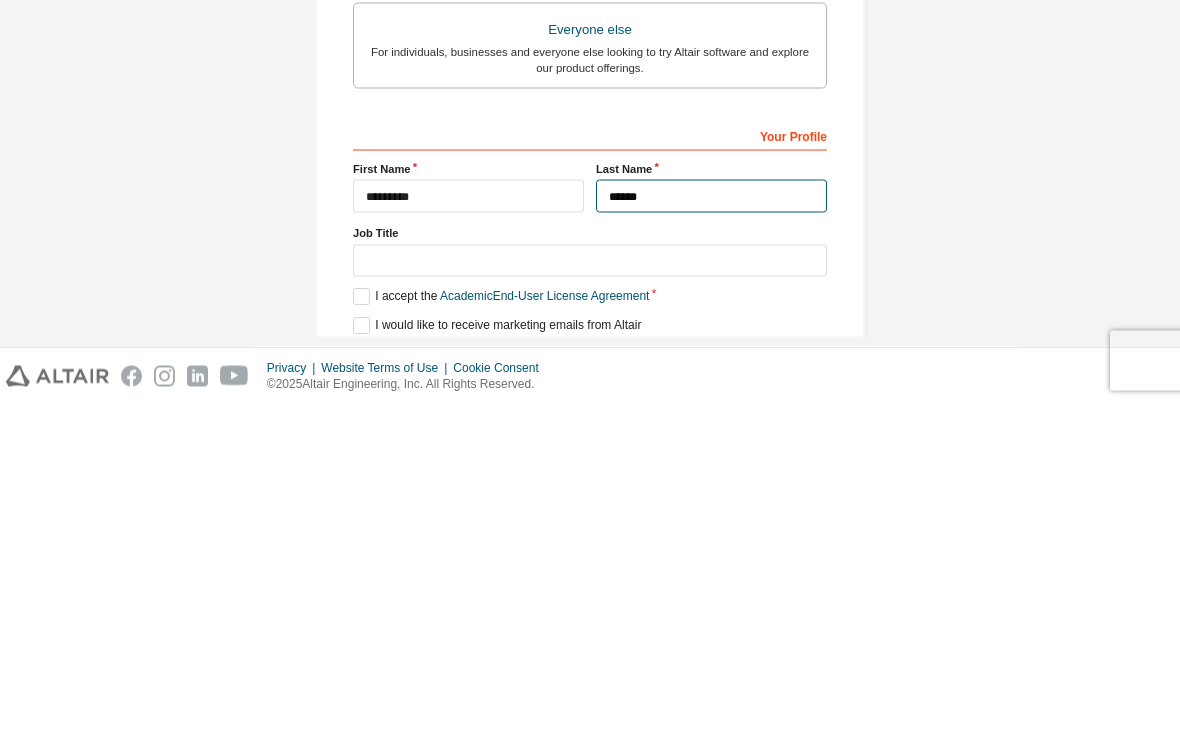 type on "*****" 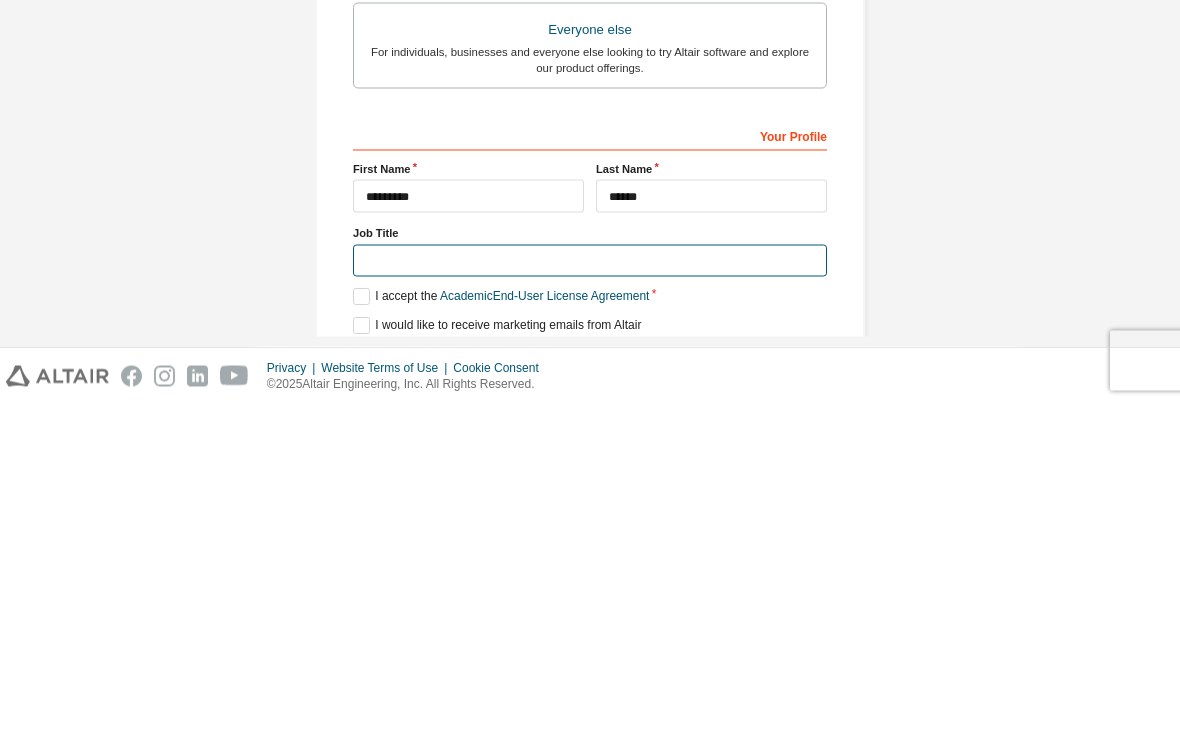 click at bounding box center [590, 594] 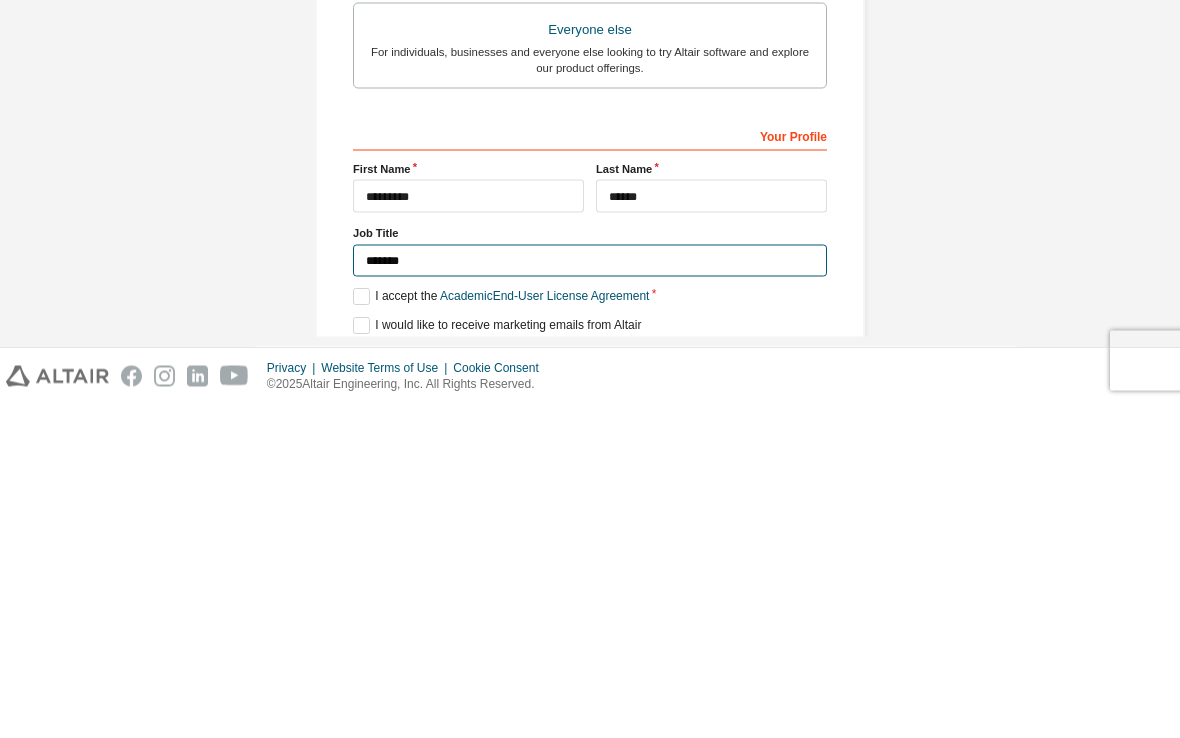 type on "*******" 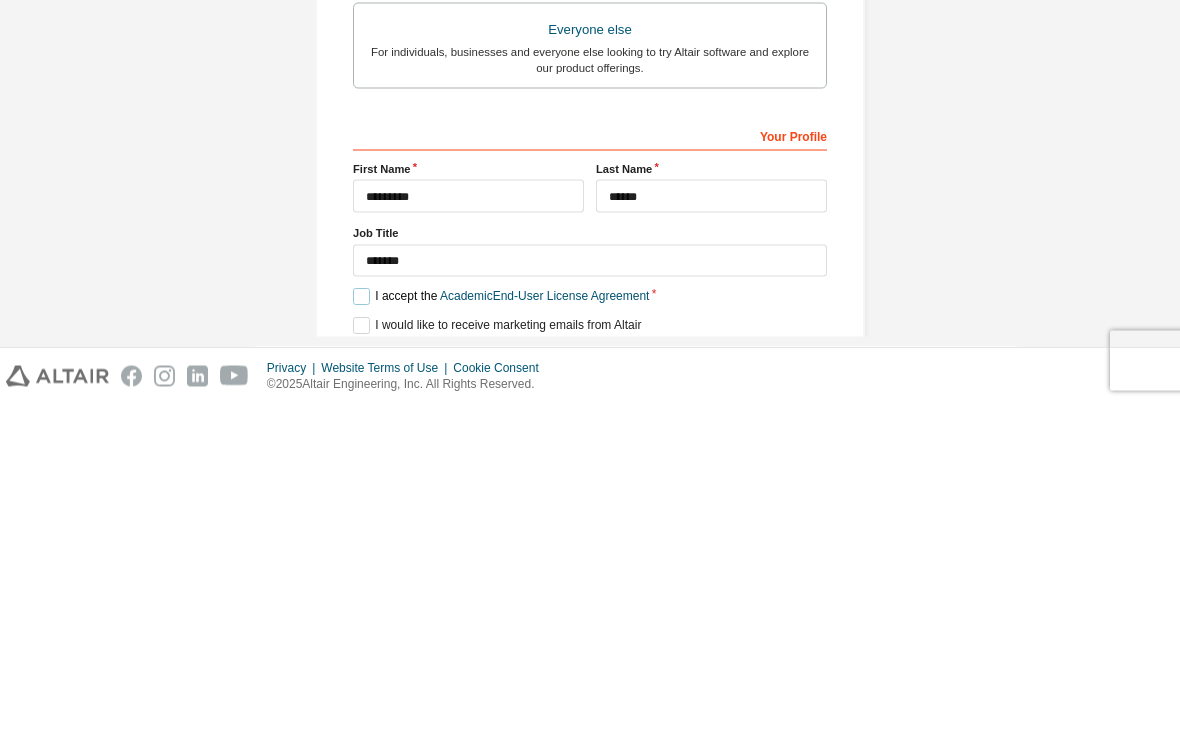 click on "I accept the   Academic   End-User License Agreement" at bounding box center [501, 630] 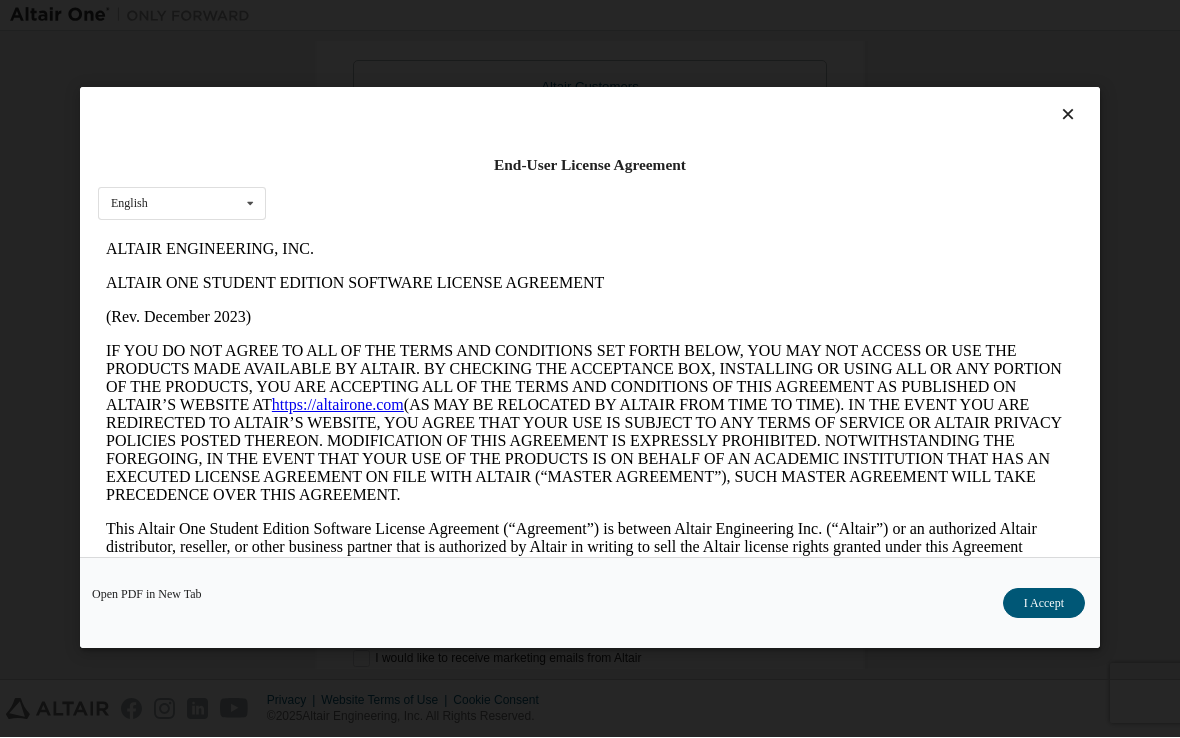 scroll, scrollTop: 0, scrollLeft: 0, axis: both 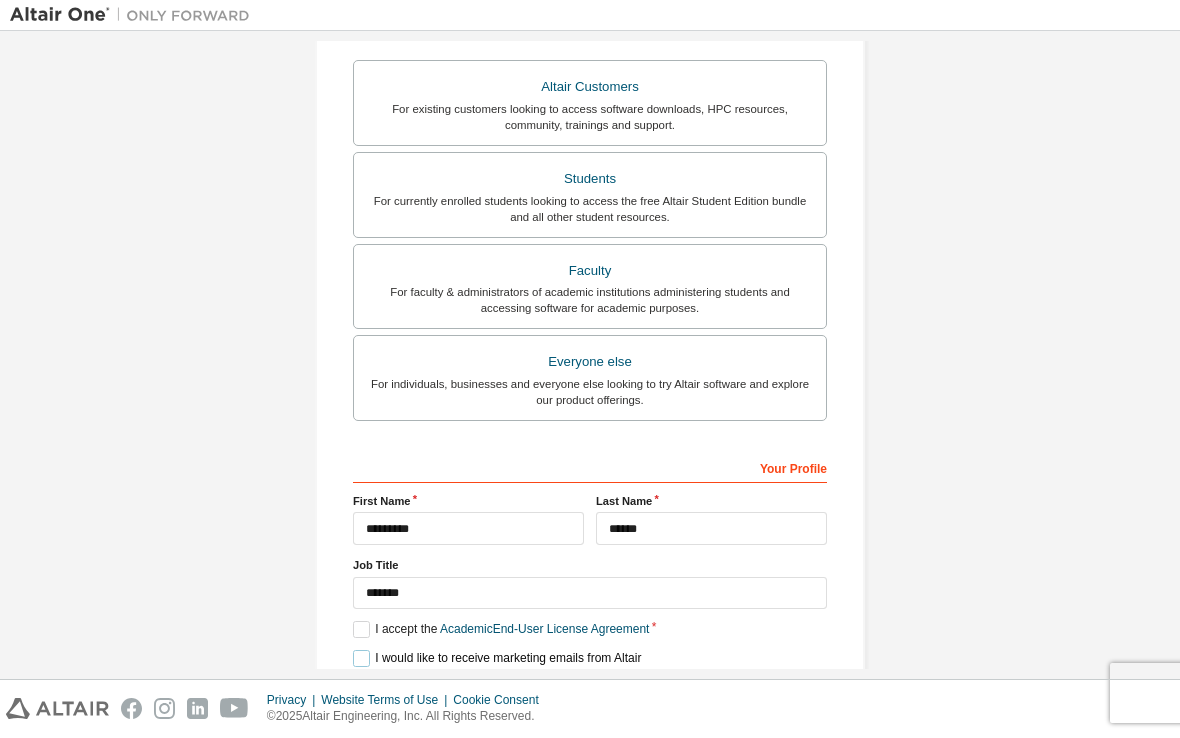click on "I would like to receive marketing emails from Altair" at bounding box center [497, 659] 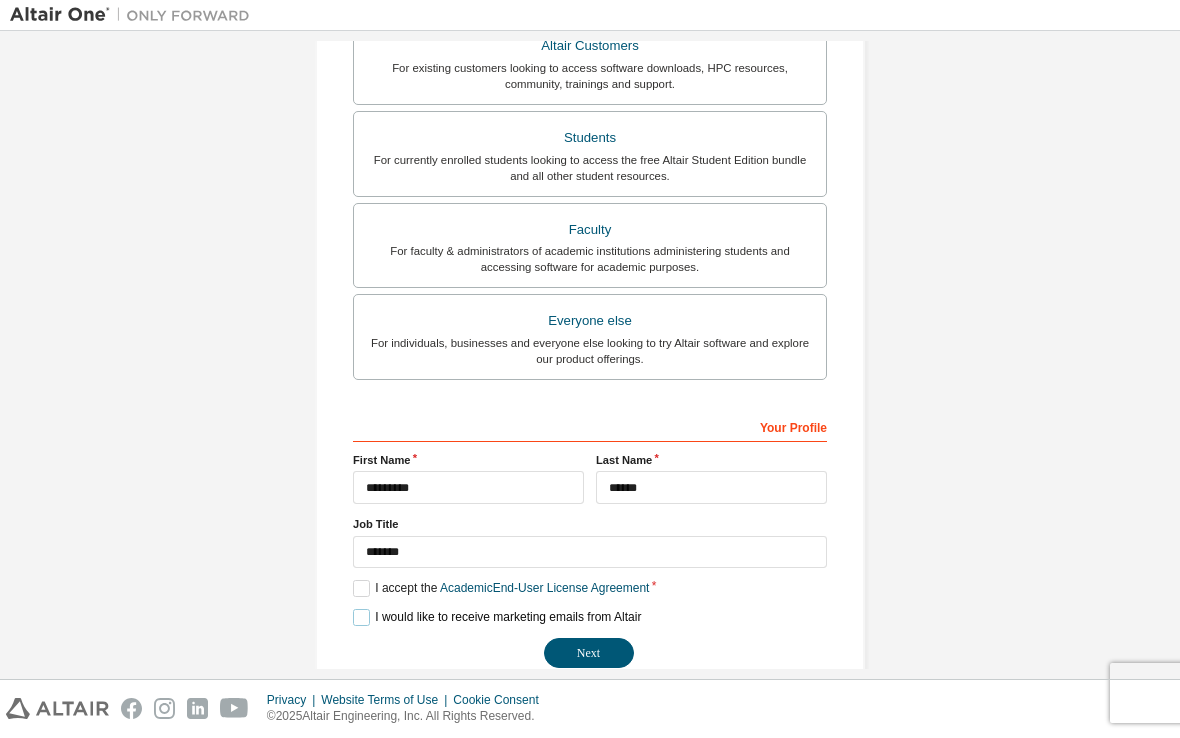 scroll, scrollTop: 393, scrollLeft: 0, axis: vertical 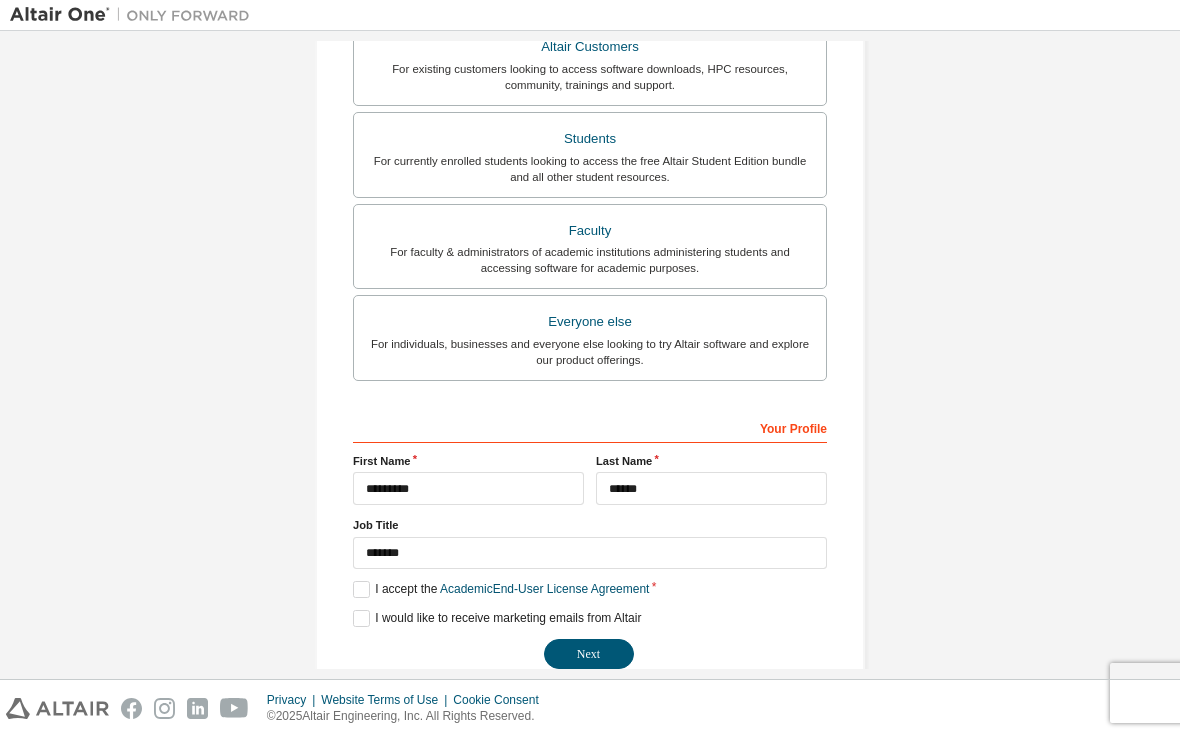 click on "Next" at bounding box center (589, 655) 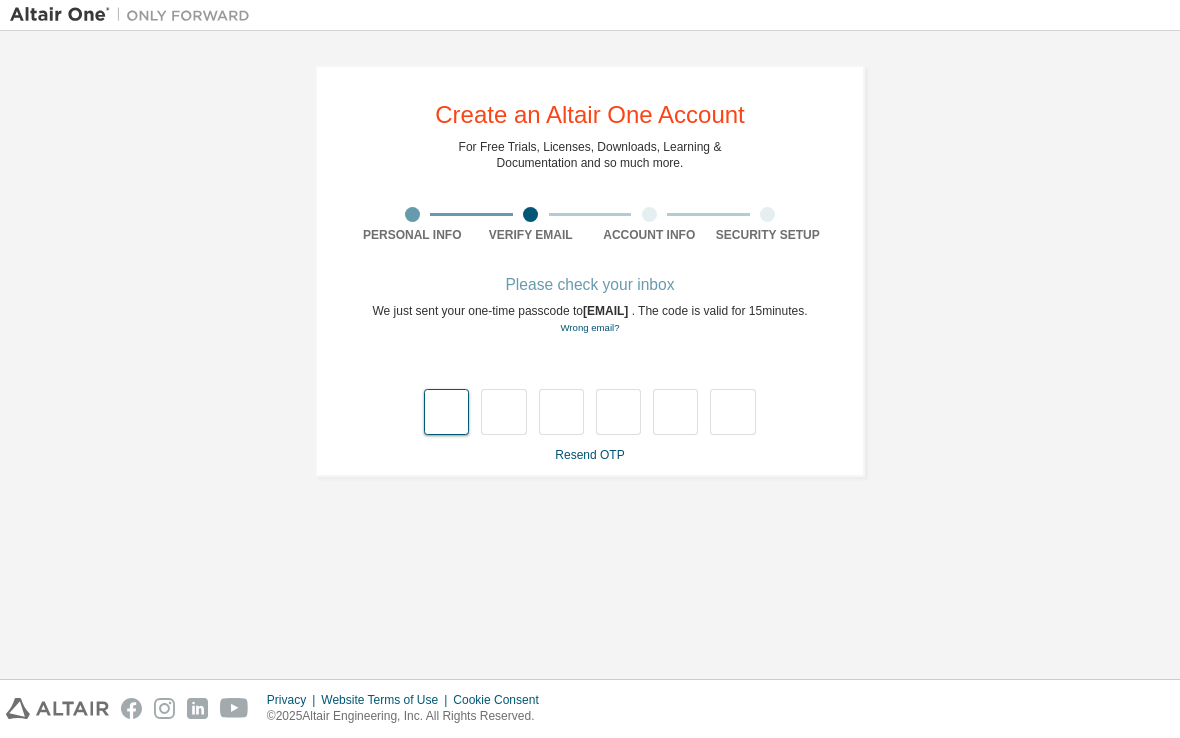 scroll, scrollTop: 0, scrollLeft: 0, axis: both 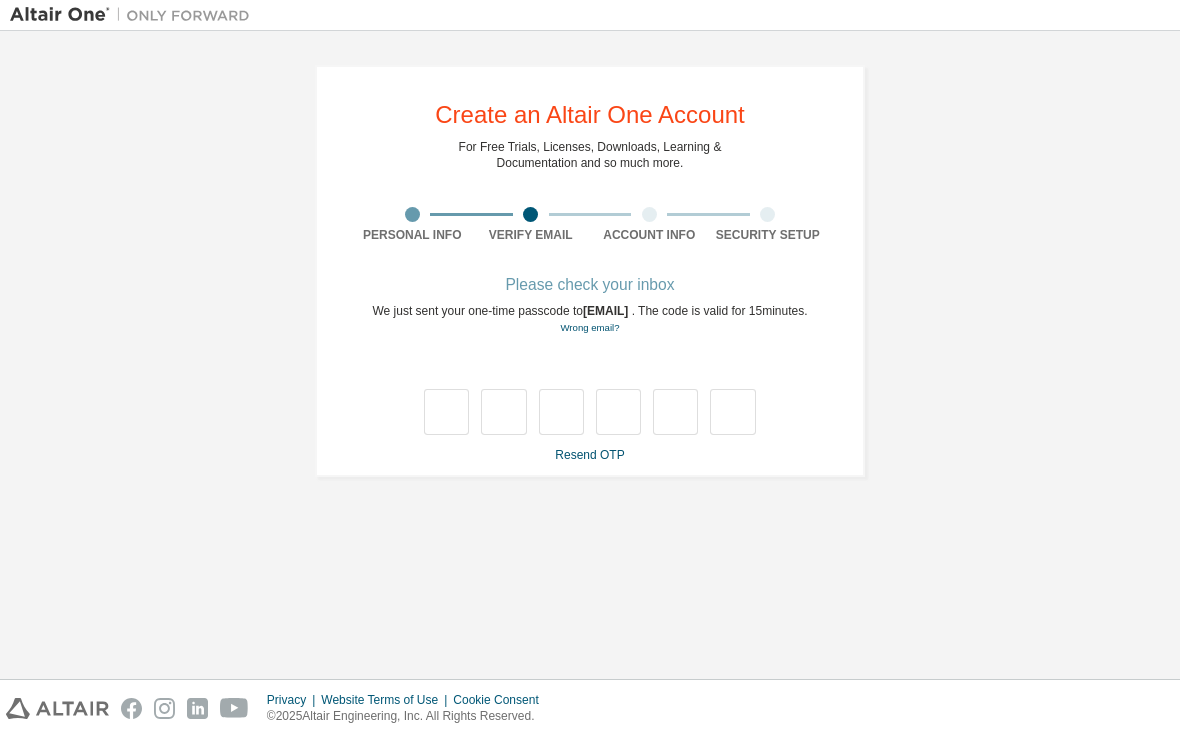 click on "Resend OTP" at bounding box center (589, 456) 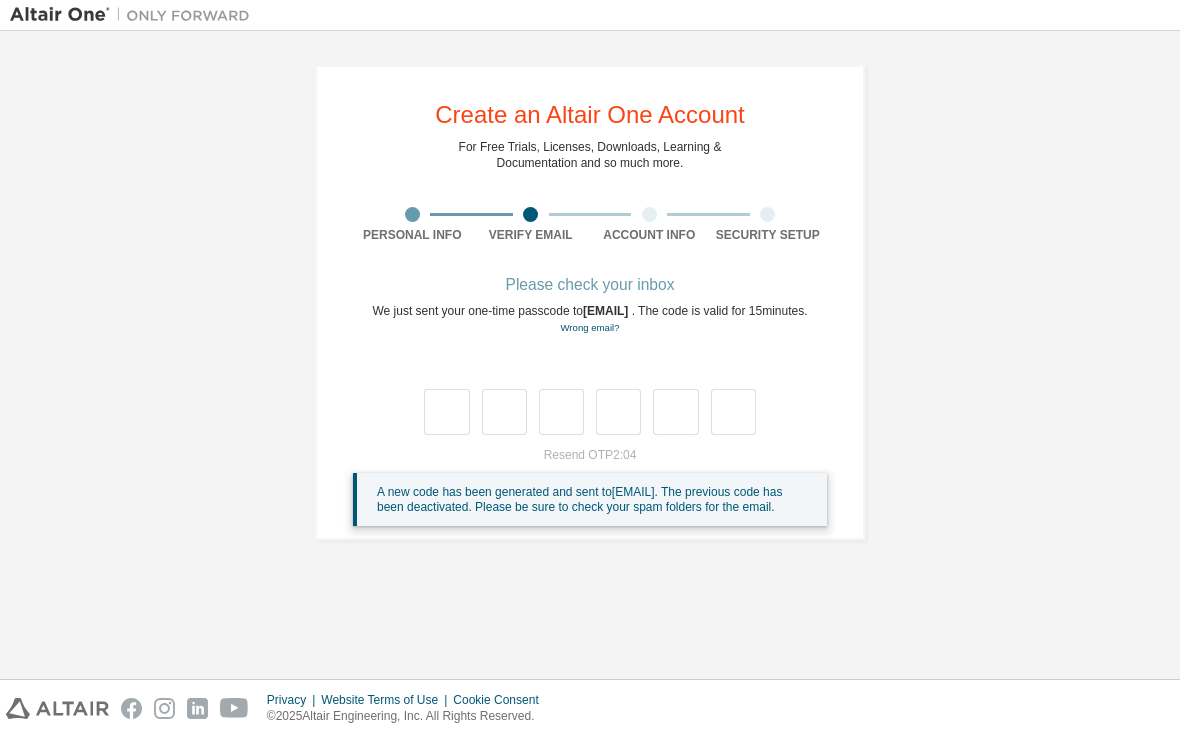 click on "Wrong email?" at bounding box center (589, 328) 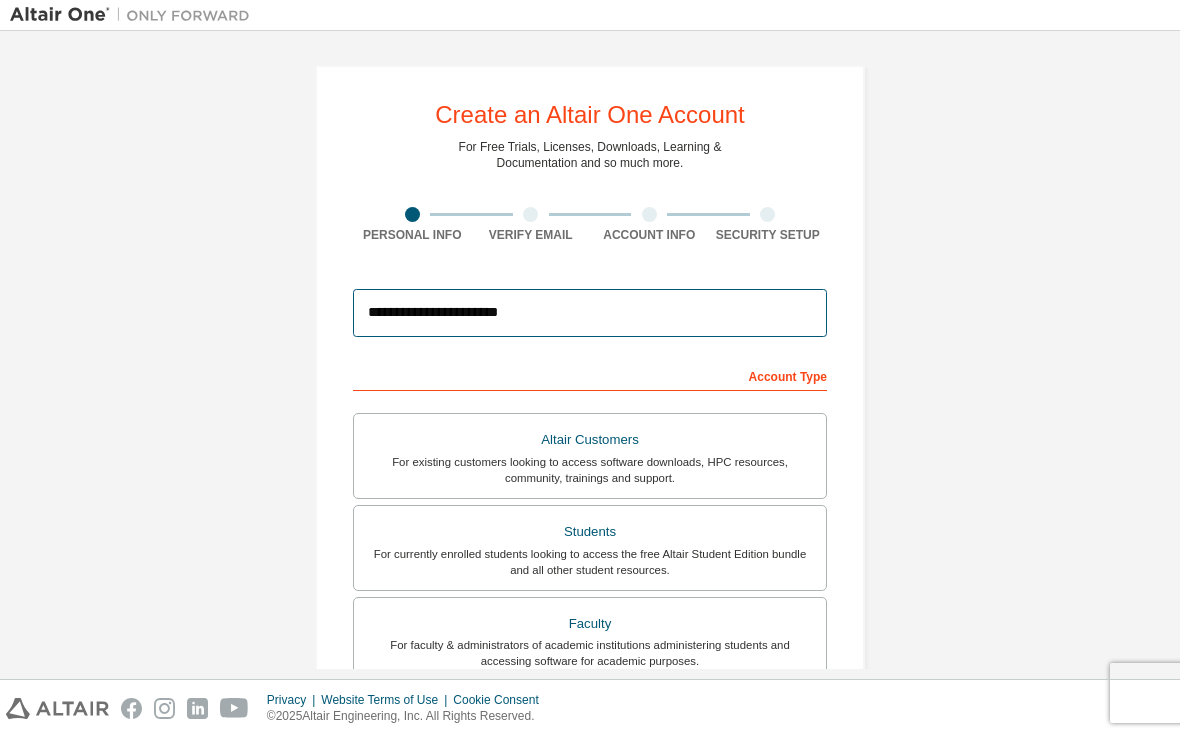 click on "**********" at bounding box center (590, 314) 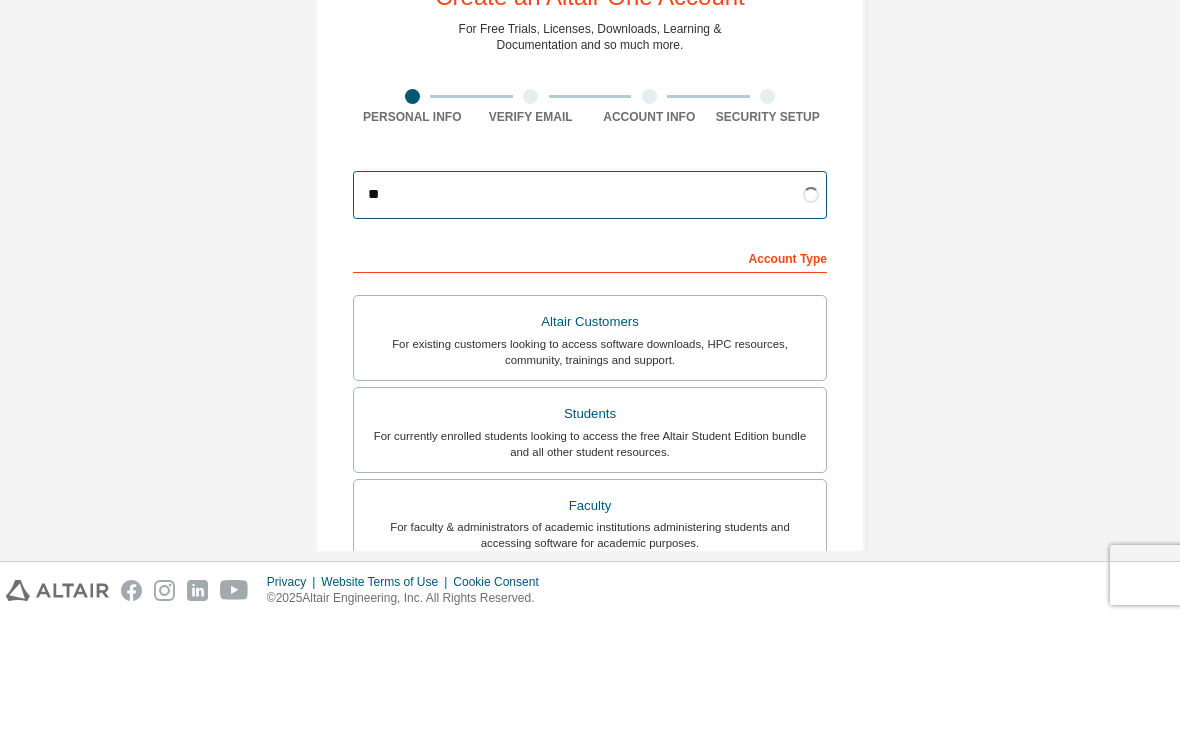 type on "*" 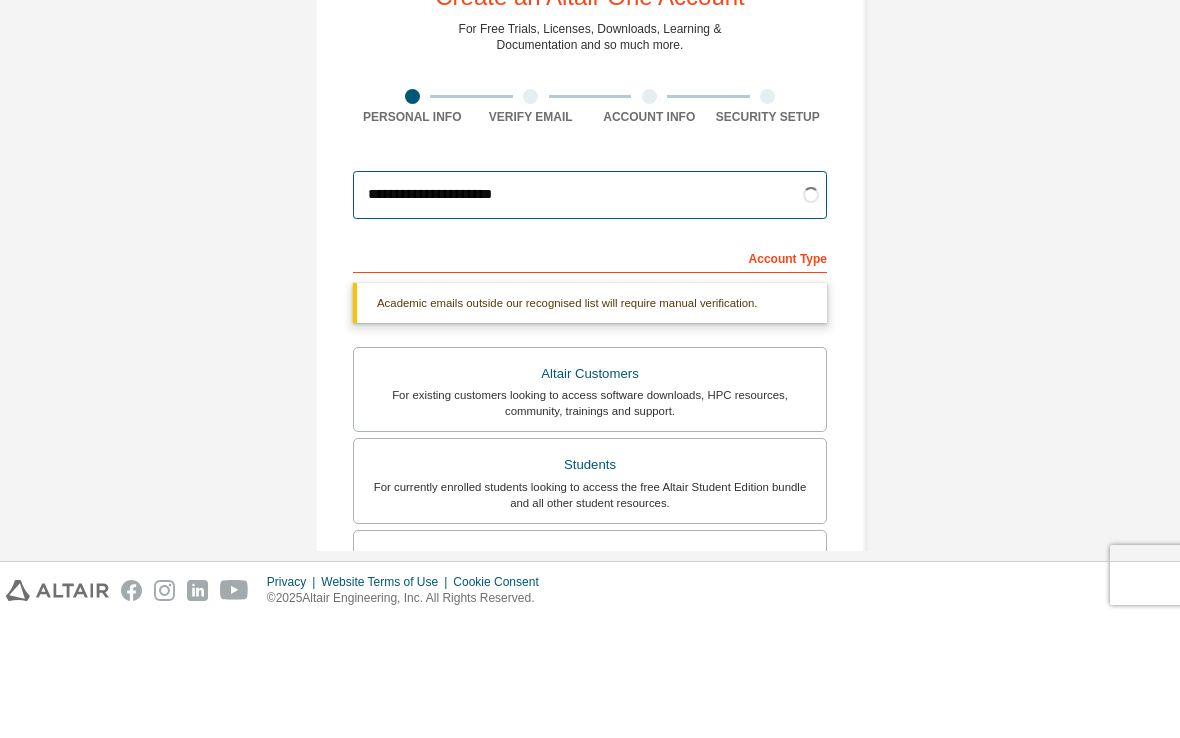 type on "**********" 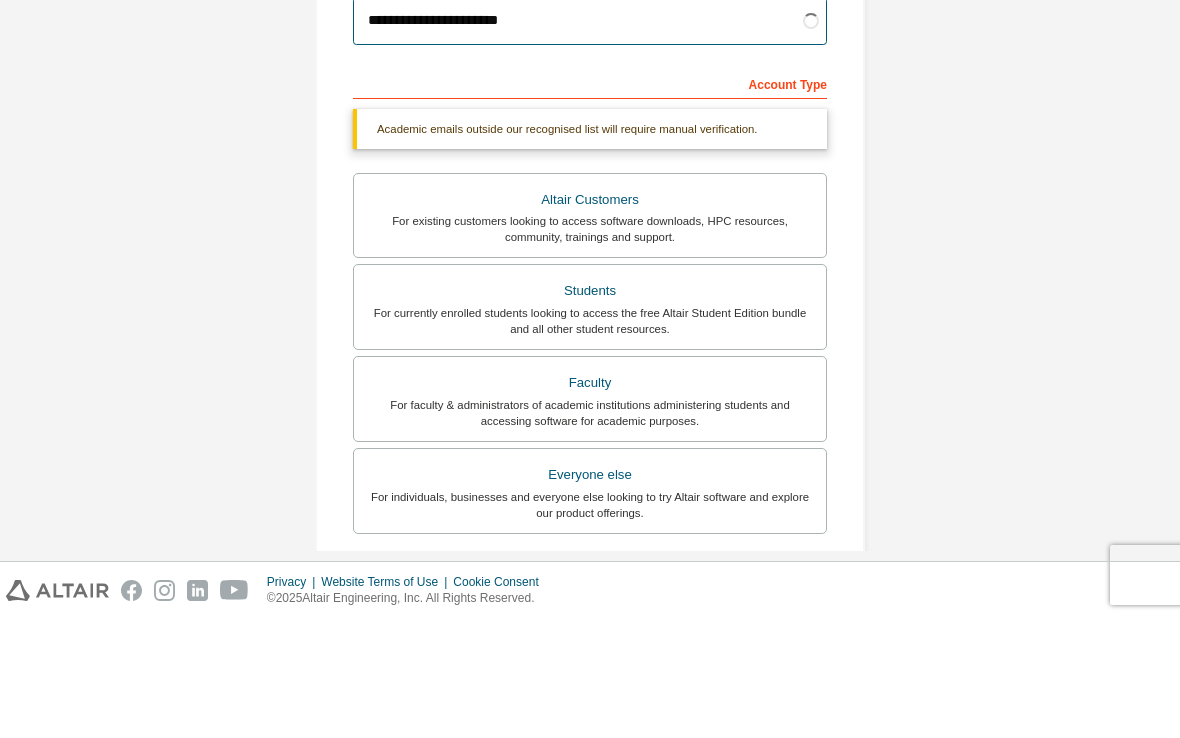 scroll, scrollTop: 175, scrollLeft: 0, axis: vertical 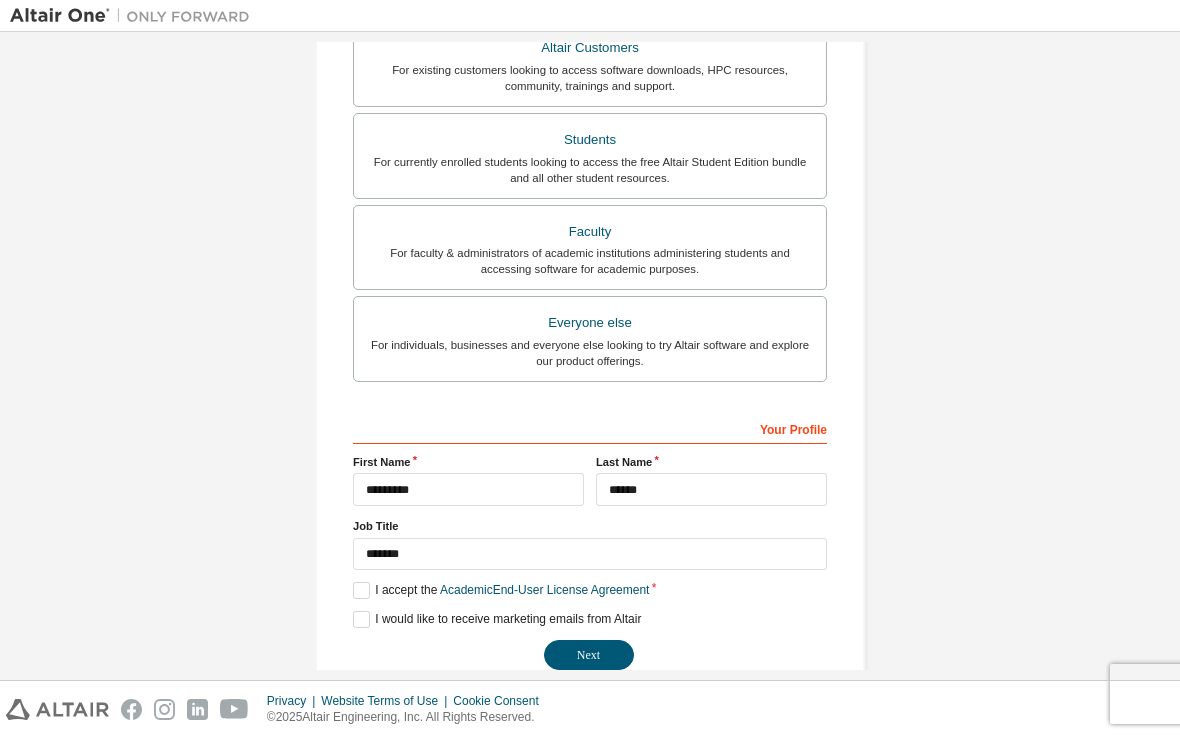 click on "Next" at bounding box center [589, 655] 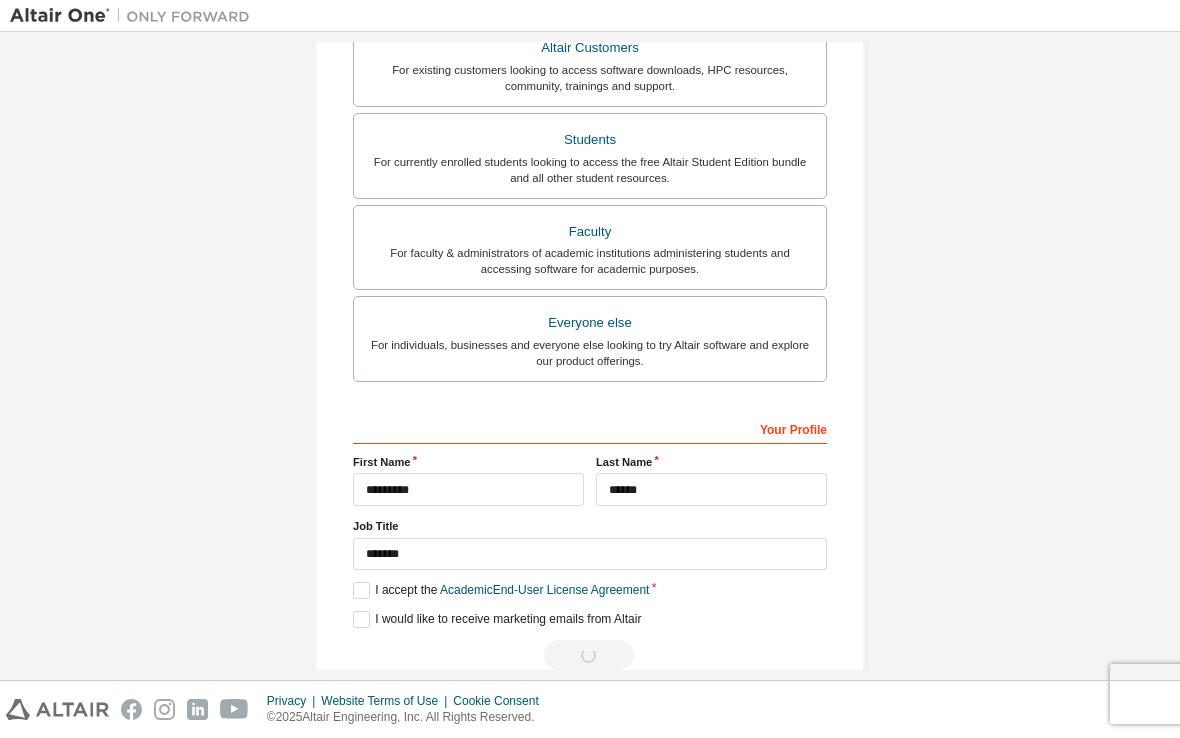 scroll, scrollTop: 0, scrollLeft: 0, axis: both 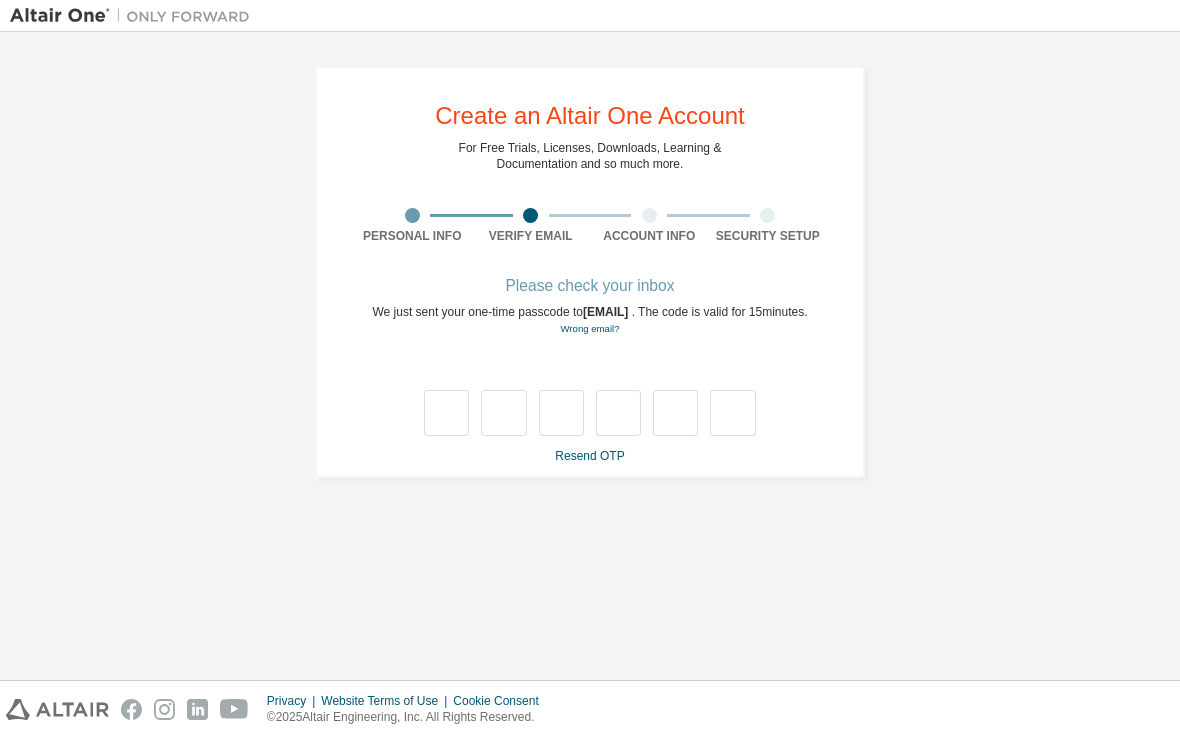 click on "Wrong email?" at bounding box center (589, 328) 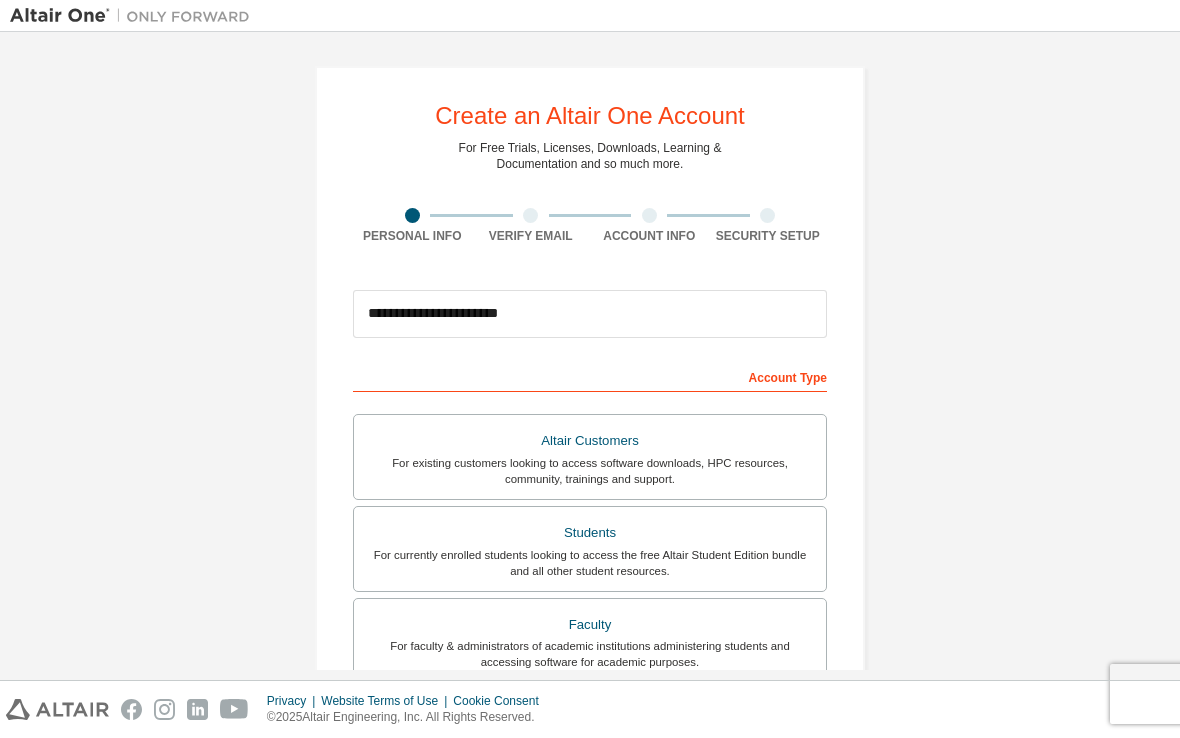 click on "Altair Customers" at bounding box center [590, 441] 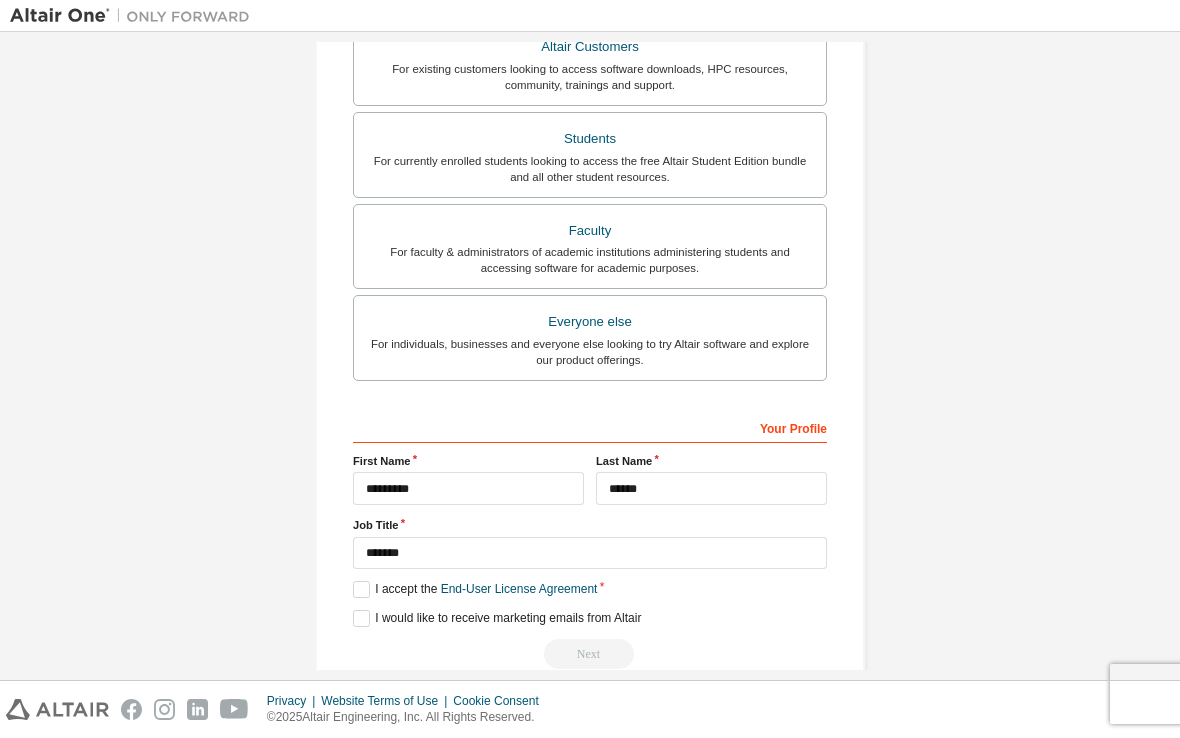 scroll, scrollTop: 393, scrollLeft: 0, axis: vertical 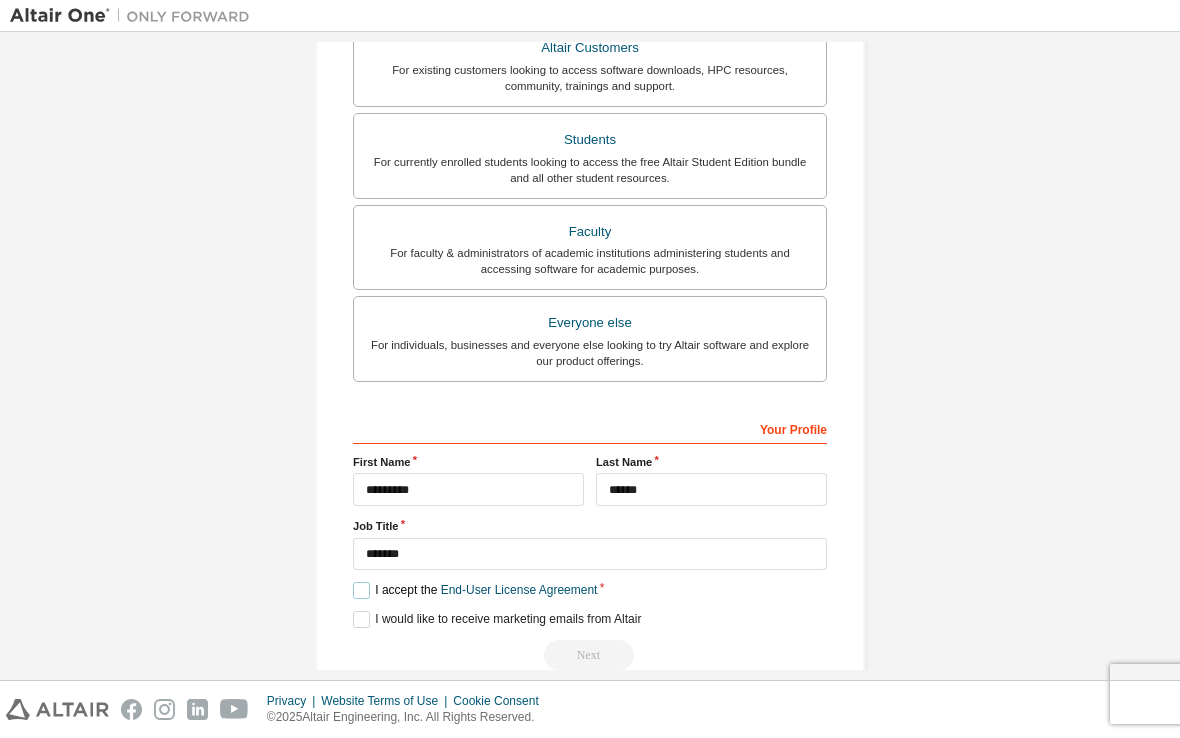 click on "I accept the    End-User License Agreement" at bounding box center [475, 590] 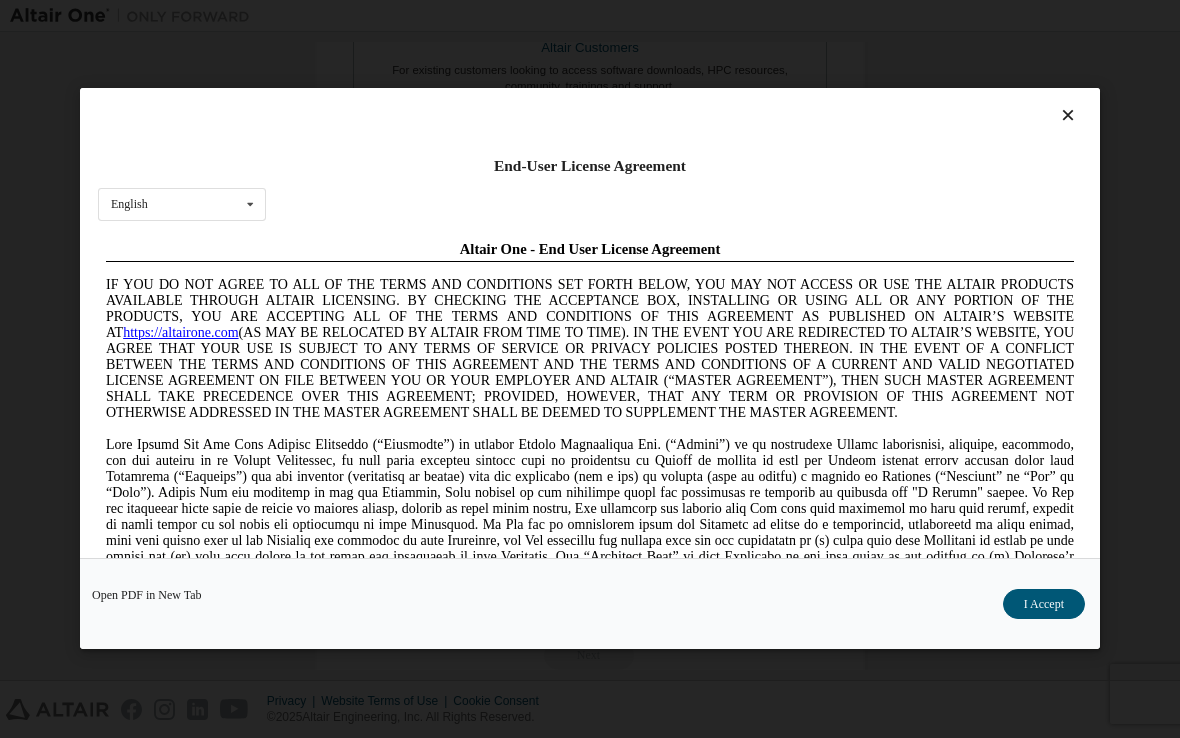 scroll, scrollTop: 0, scrollLeft: 0, axis: both 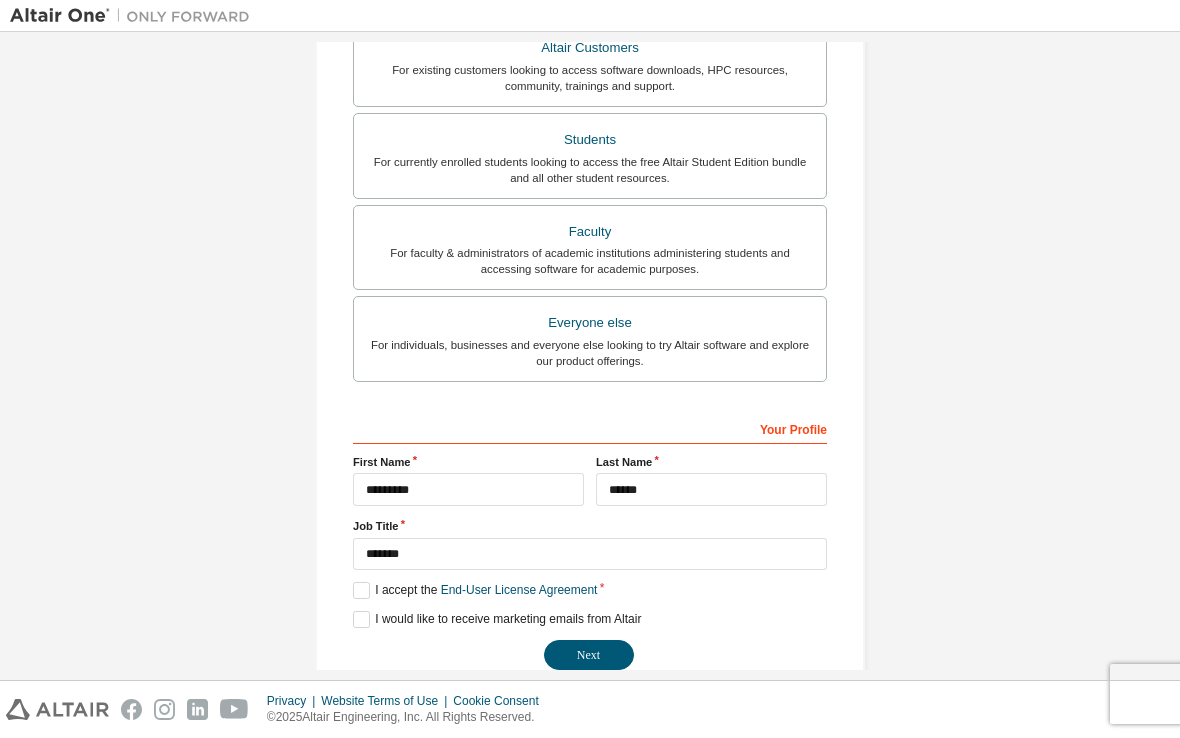 click on "Next" at bounding box center (589, 655) 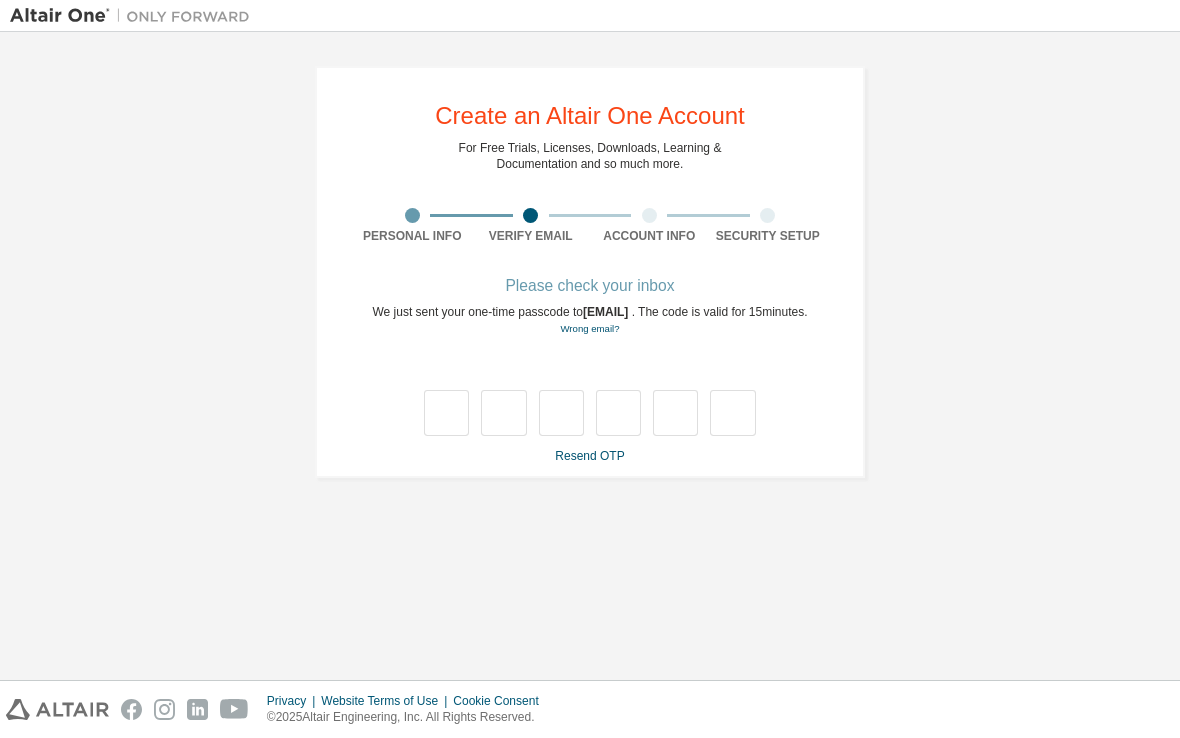 scroll, scrollTop: 0, scrollLeft: 0, axis: both 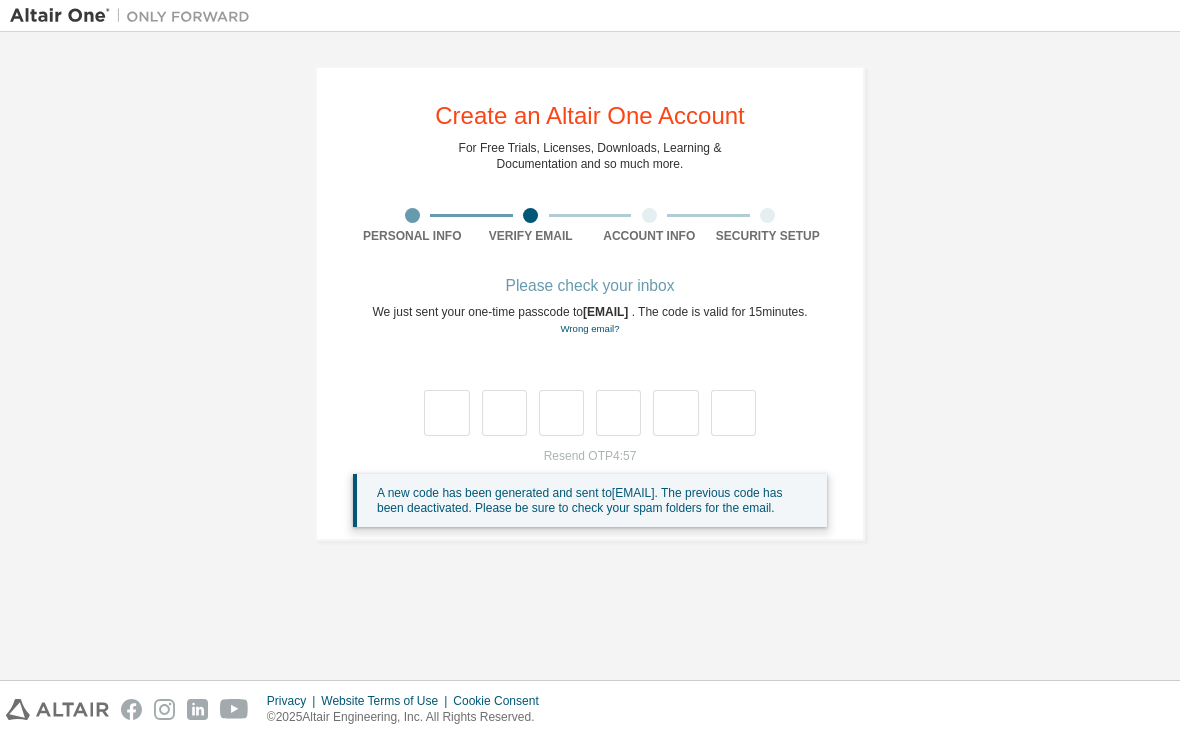 click on "A new code has been generated and sent to  [EMAIL] . The previous code has been deactivated. Please be sure to check your spam folders for the email." at bounding box center [579, 500] 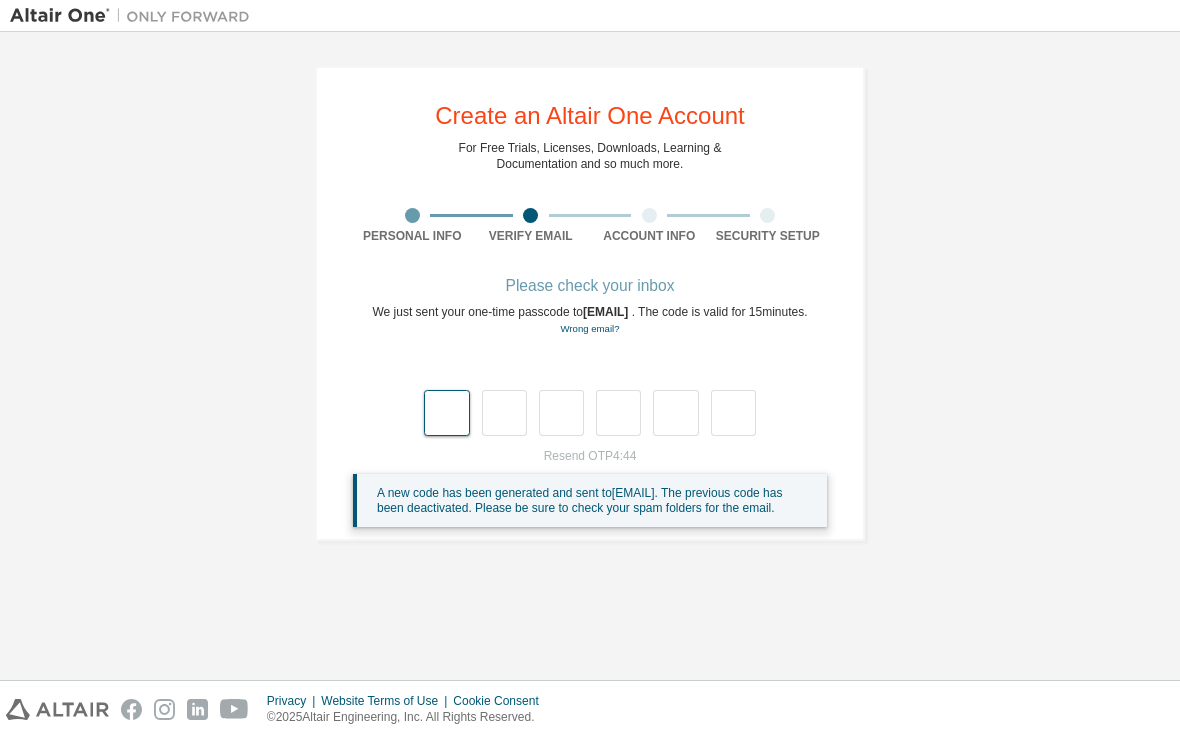 click at bounding box center (446, 413) 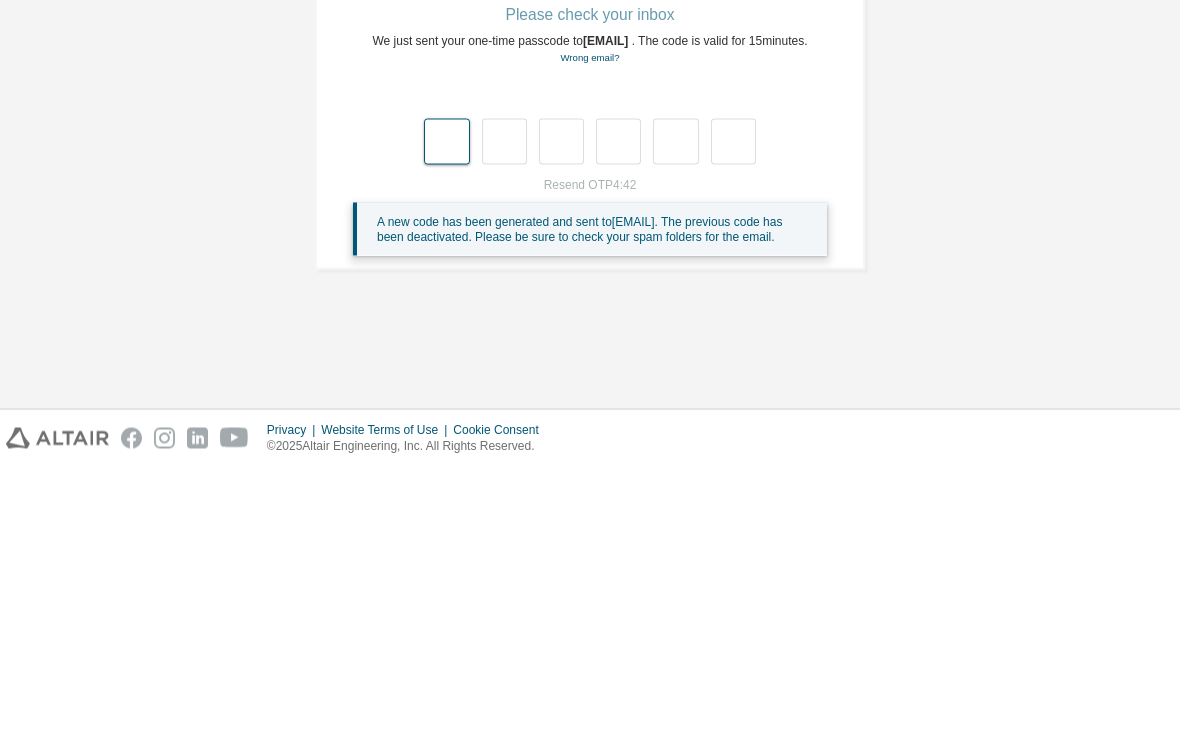 type on "*" 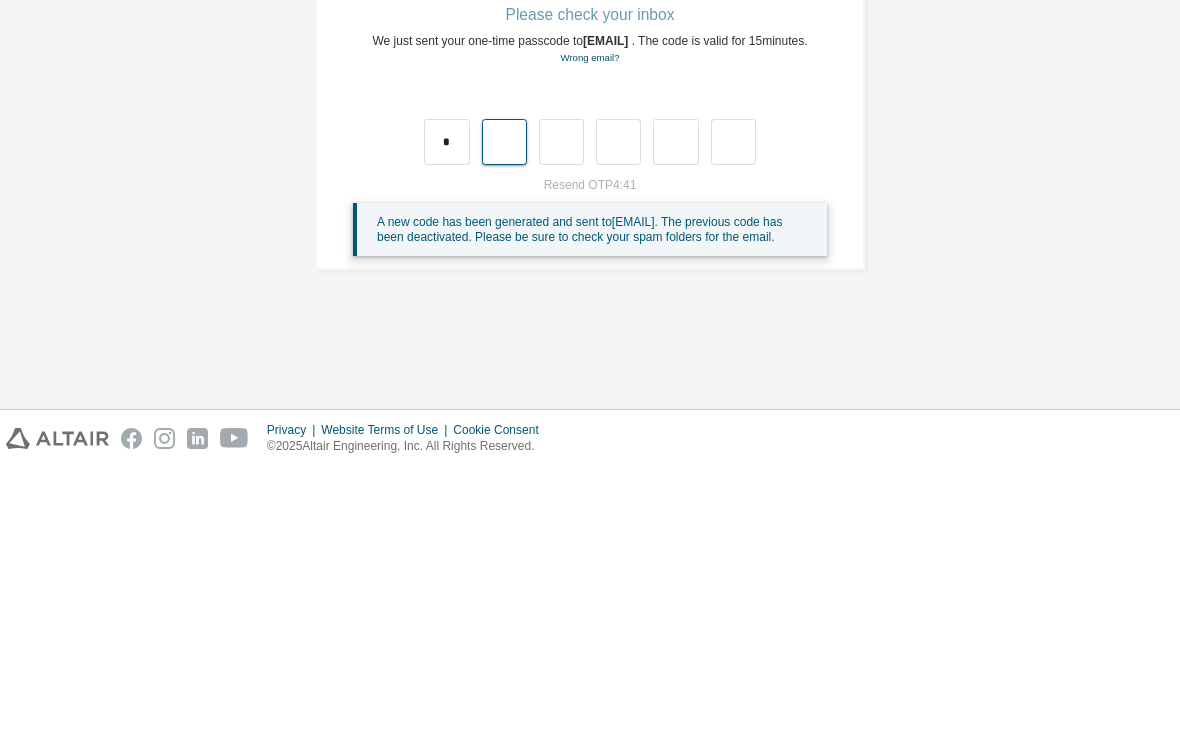 type on "*" 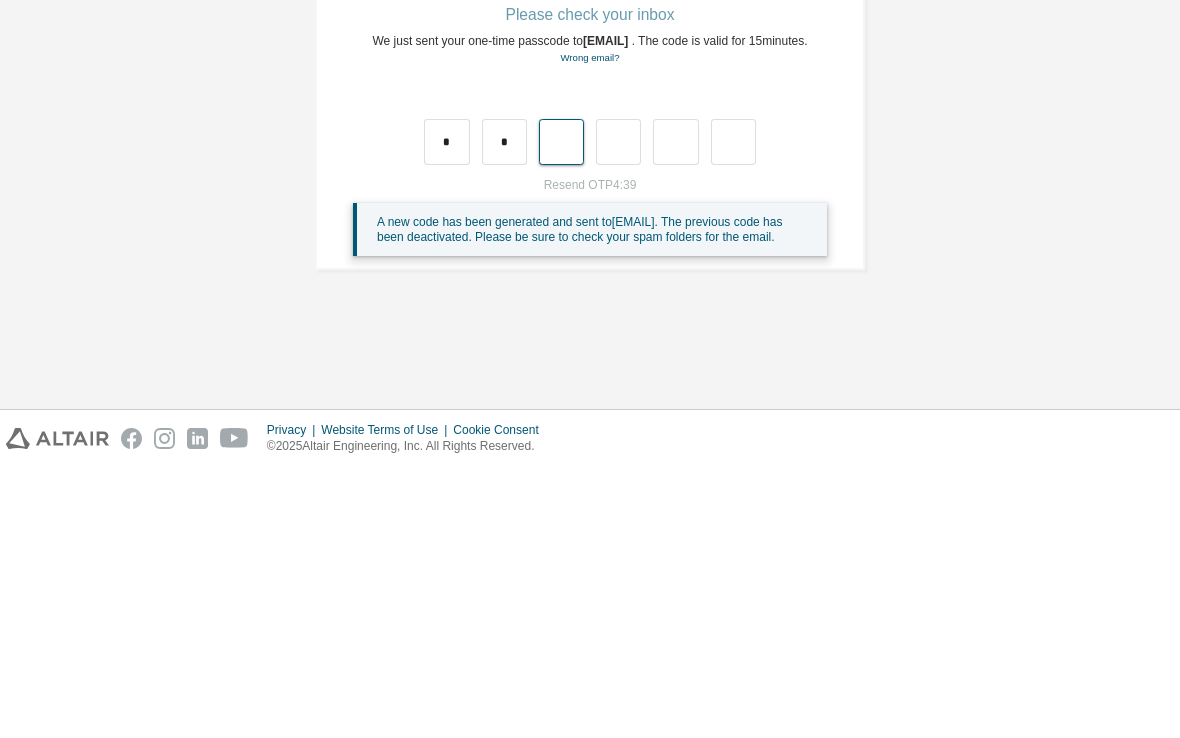 type on "*" 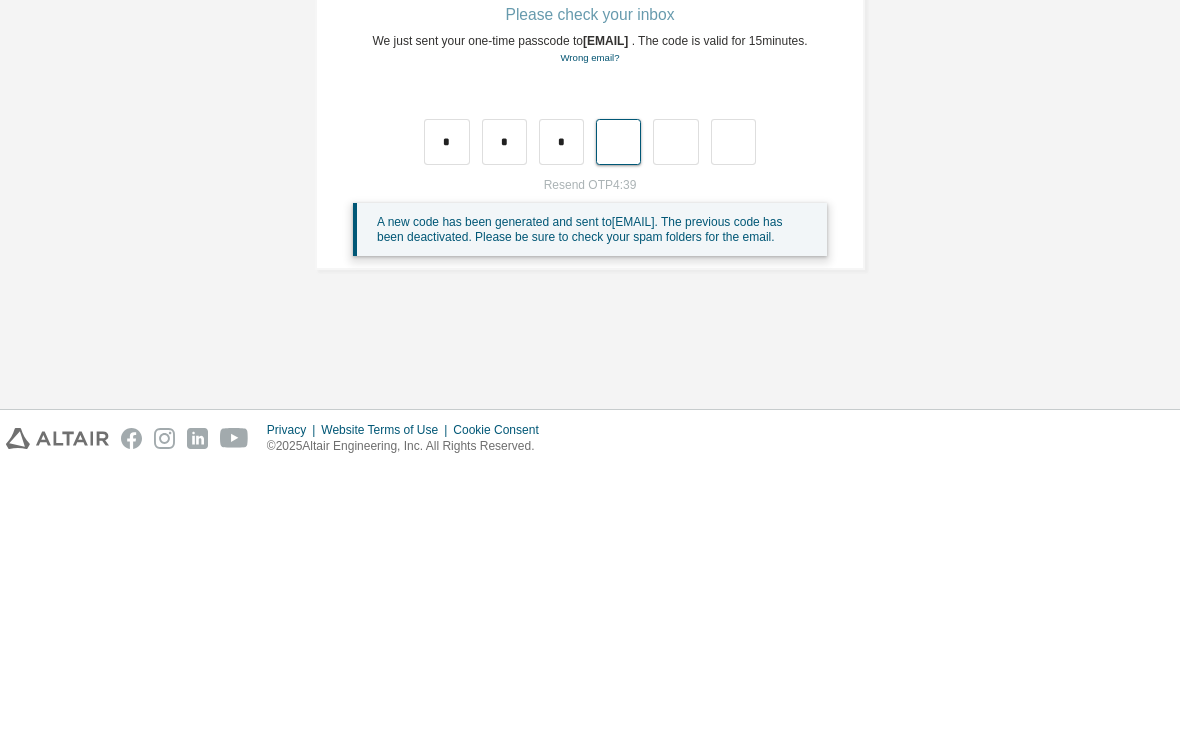 type on "*" 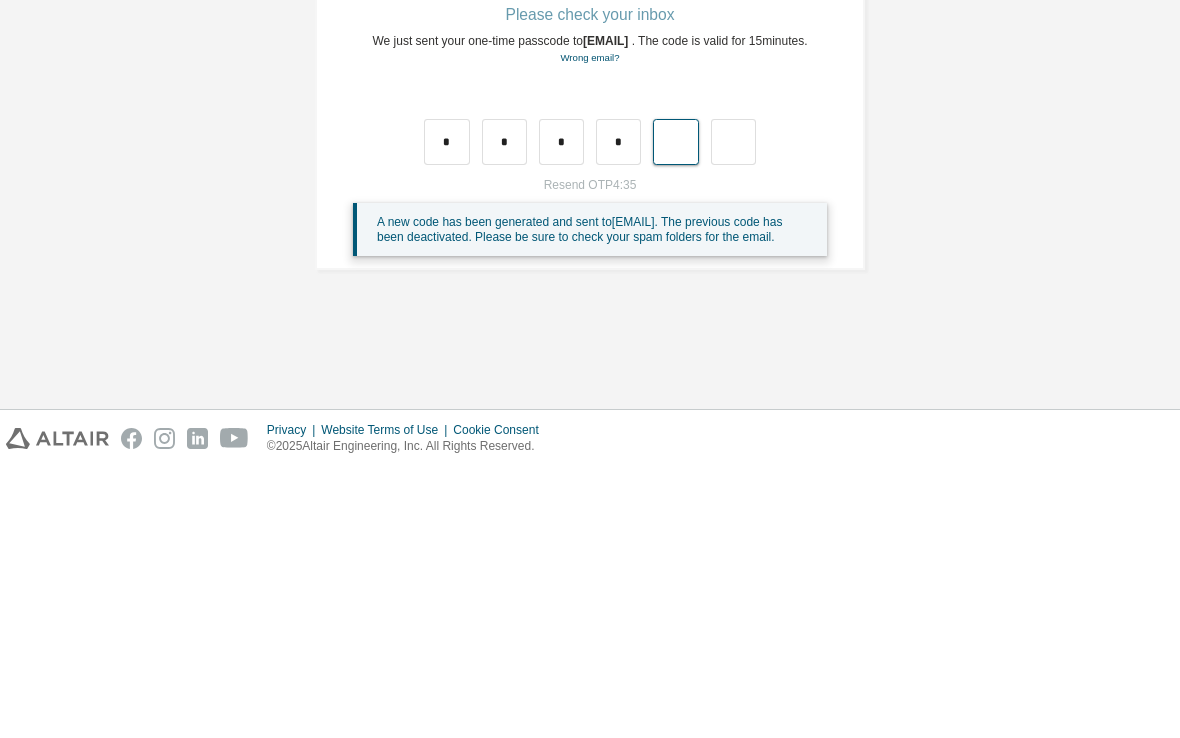 type on "*" 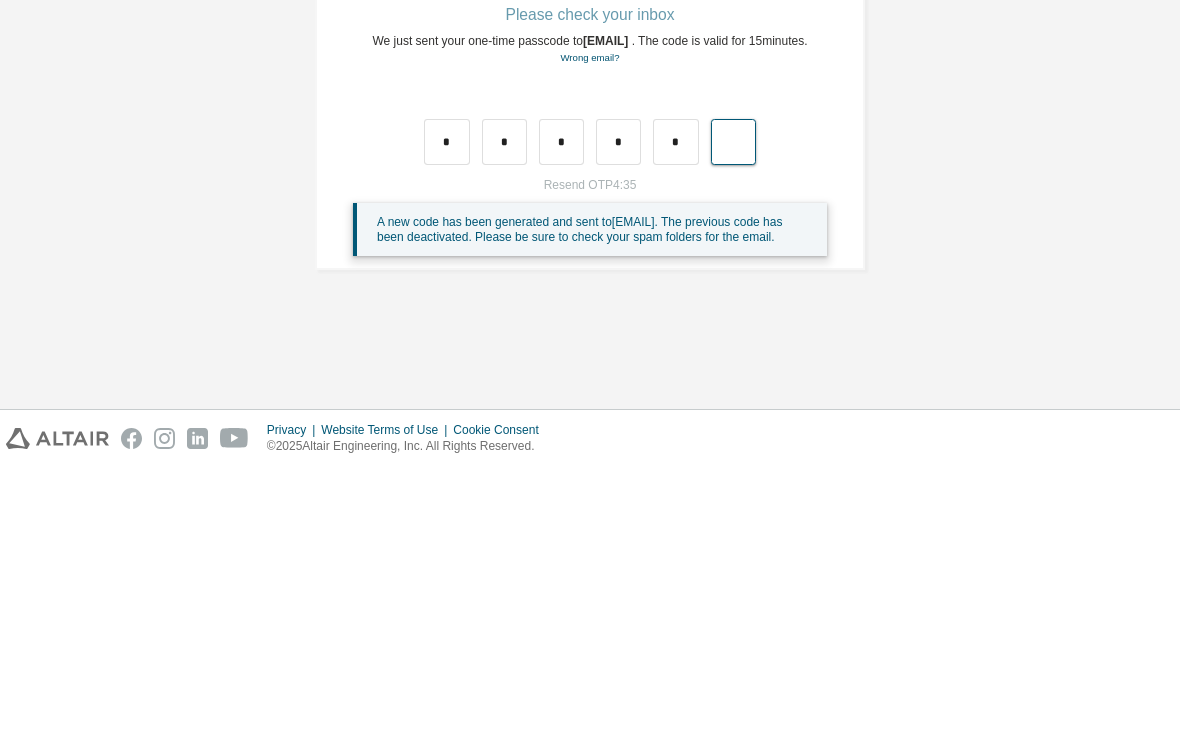 type on "*" 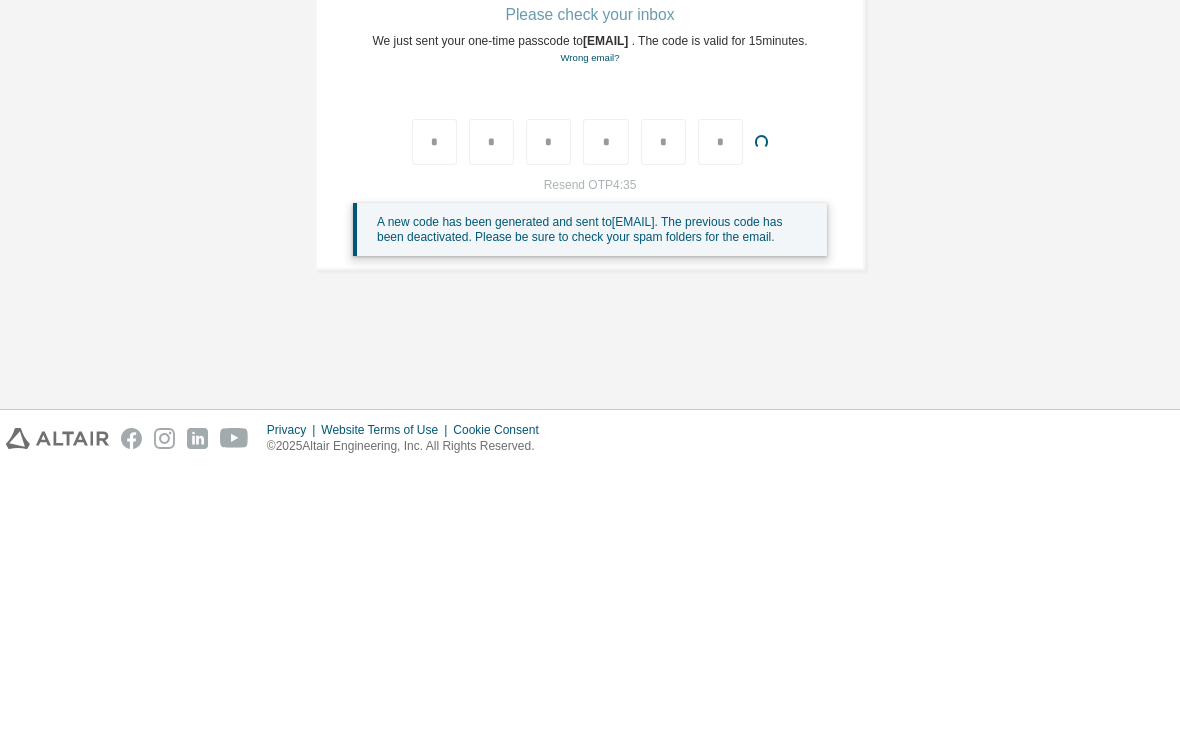 scroll, scrollTop: 38, scrollLeft: 0, axis: vertical 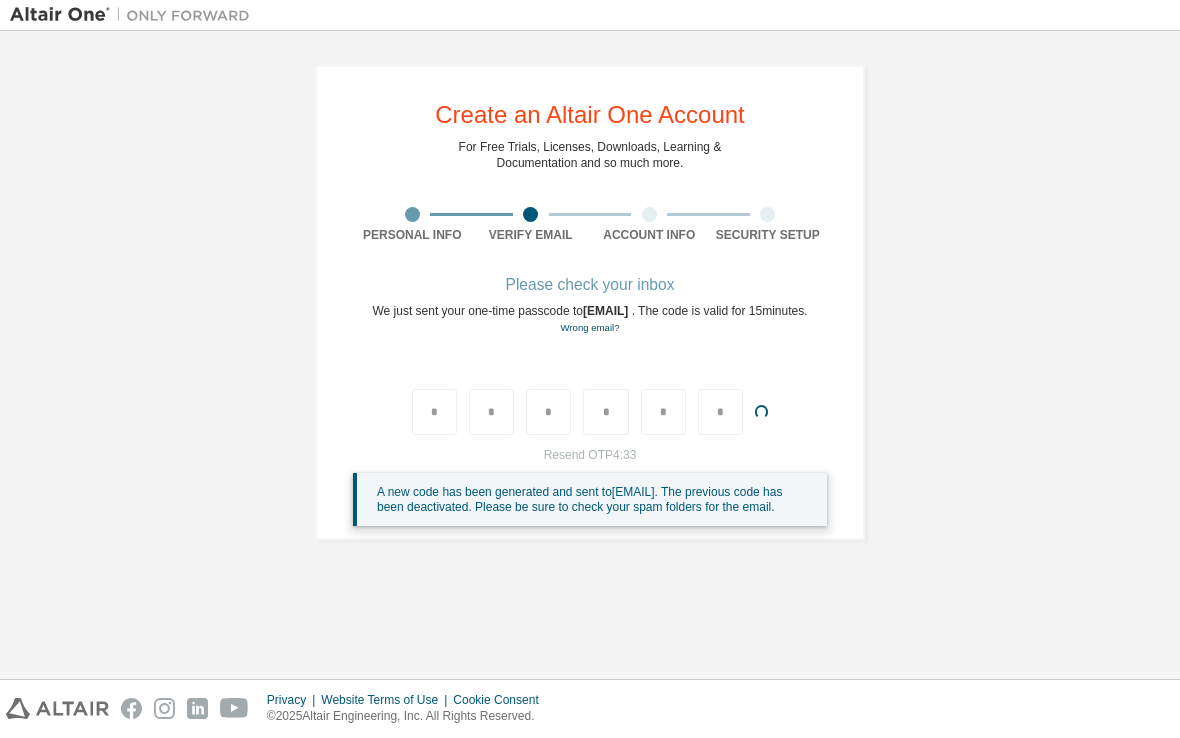type 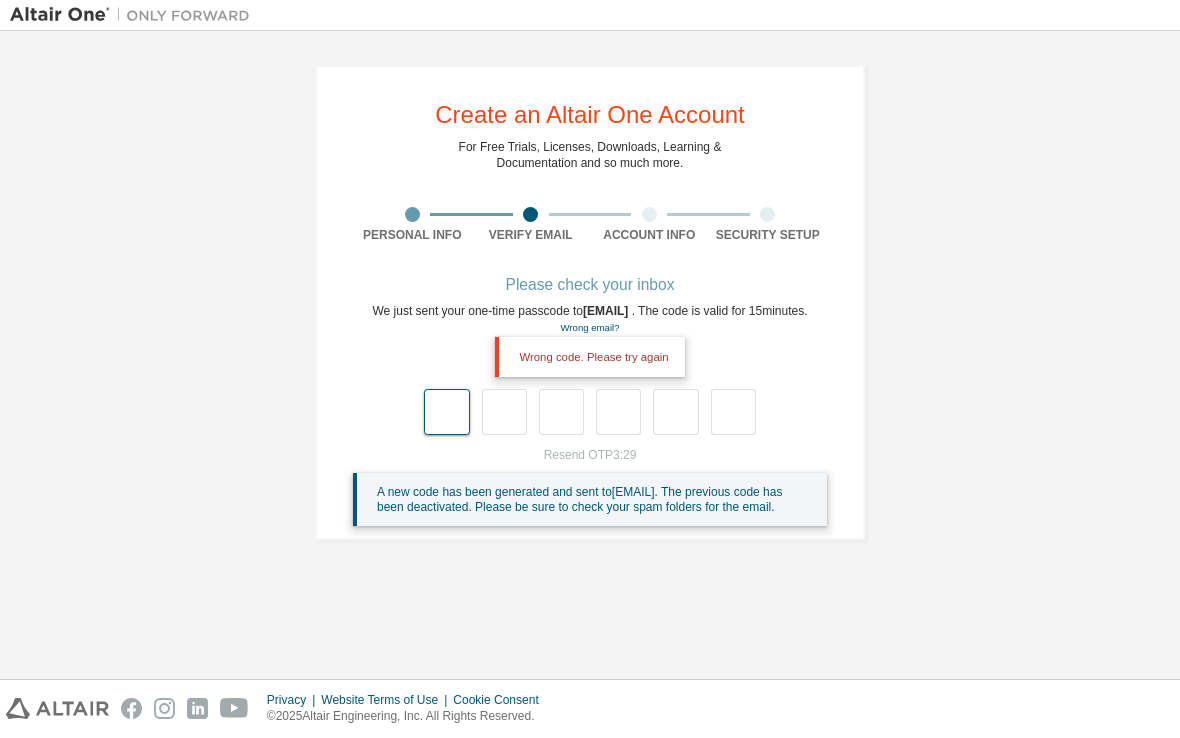 click at bounding box center [446, 413] 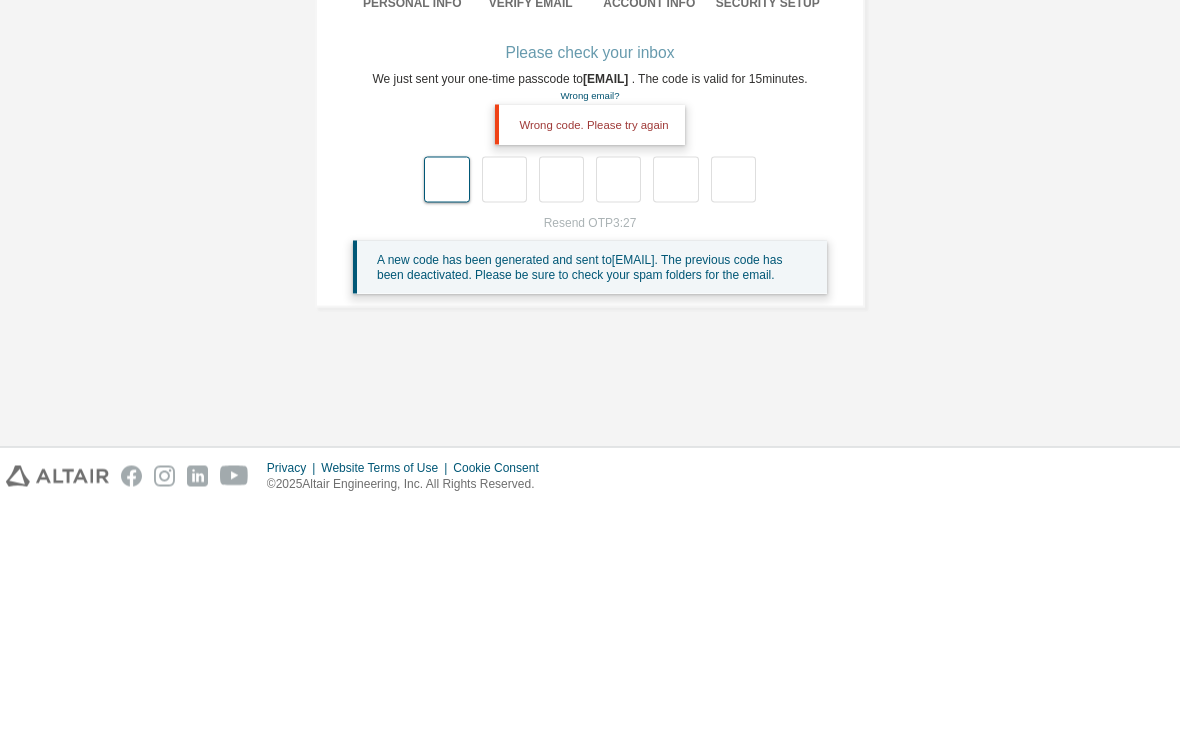 type on "*" 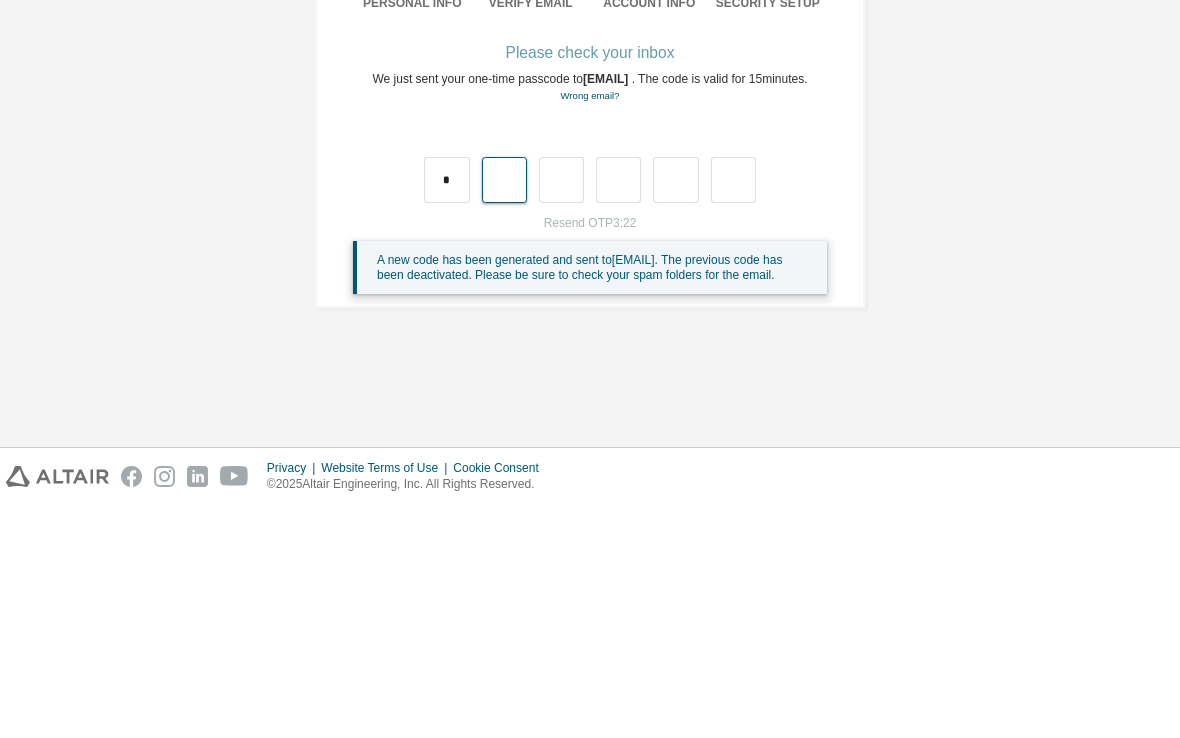 type on "*" 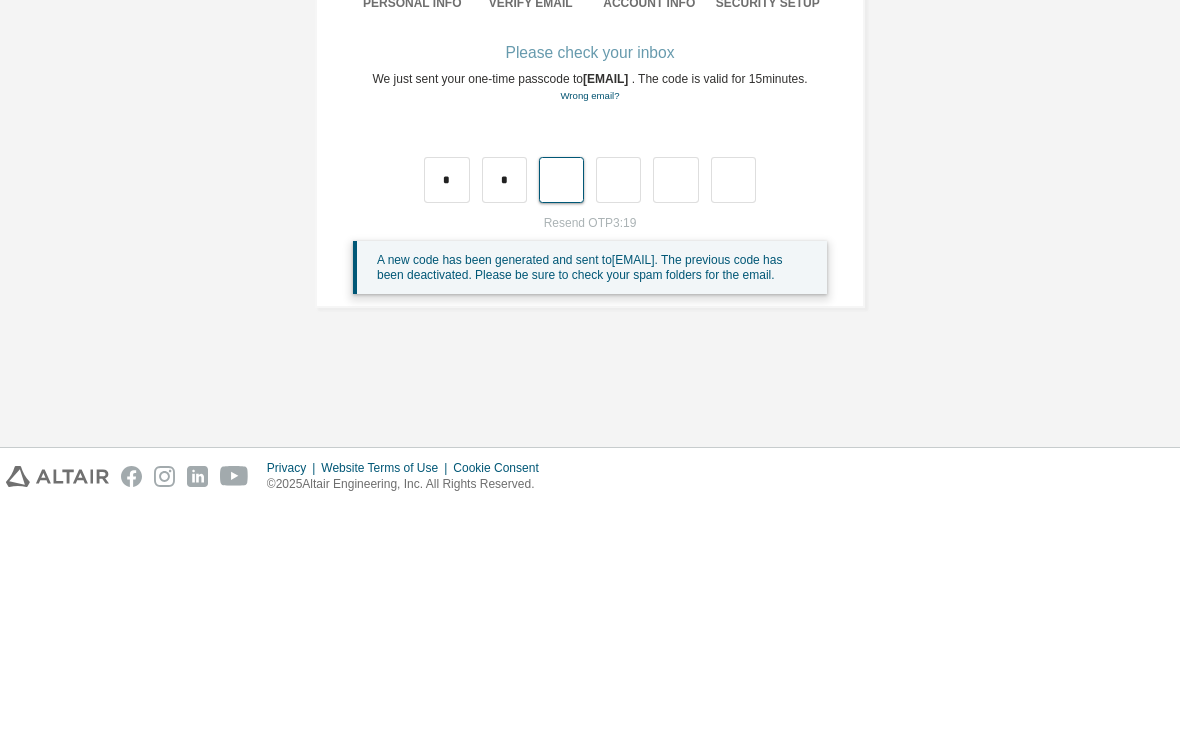 type on "*" 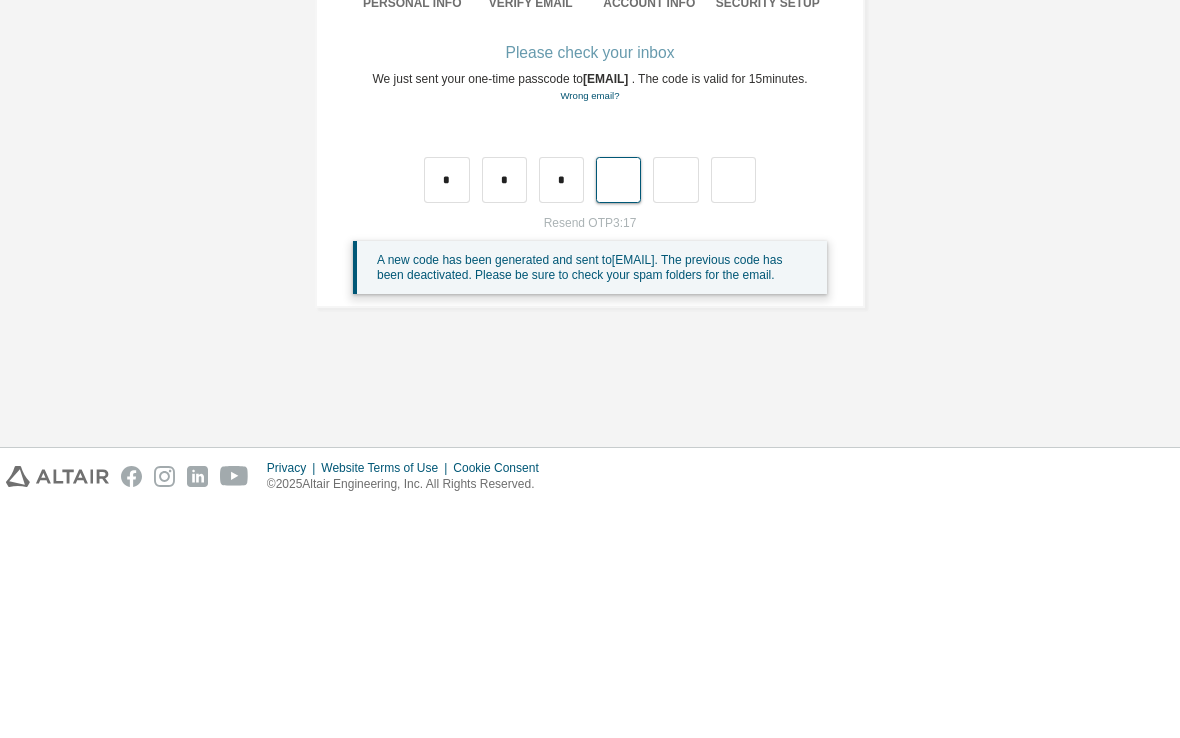 type on "*" 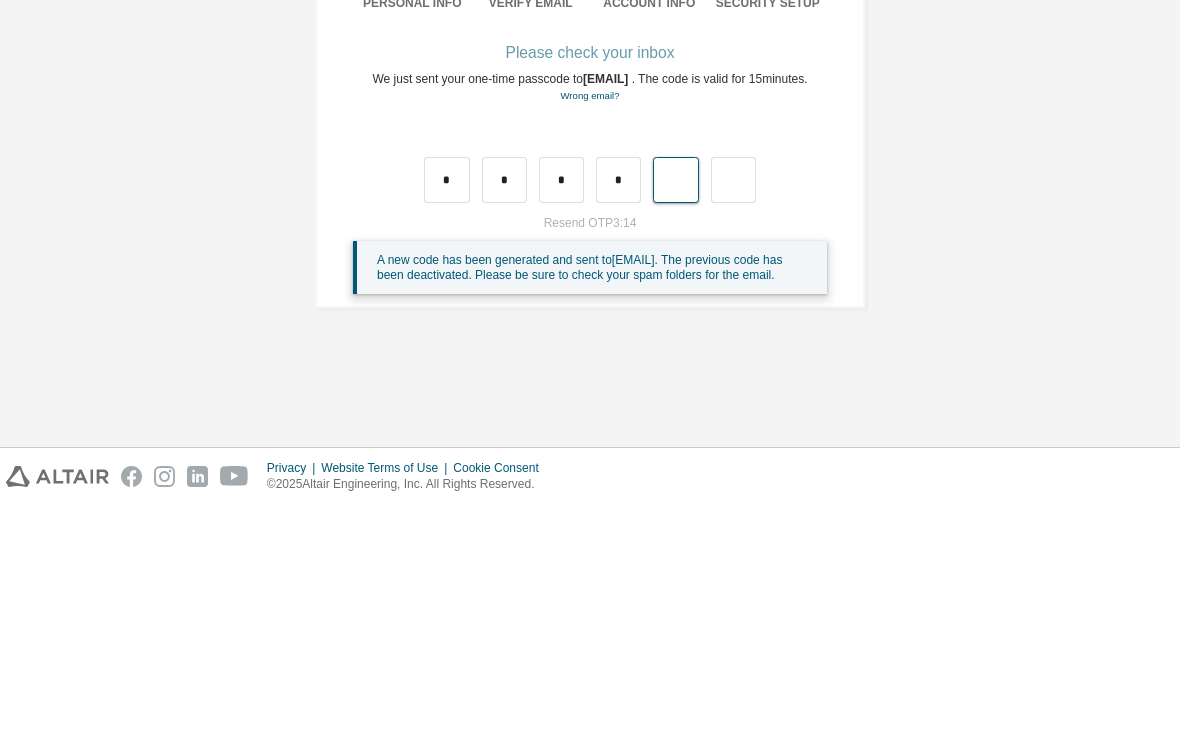 type on "*" 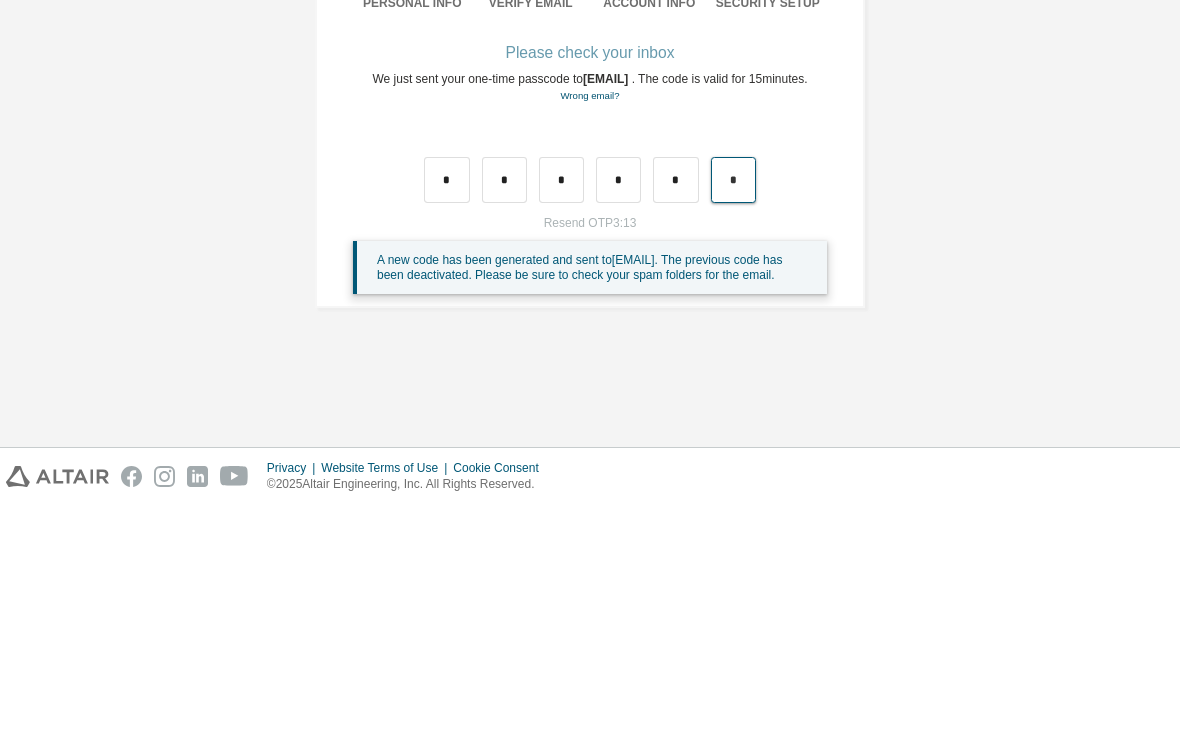 type on "*" 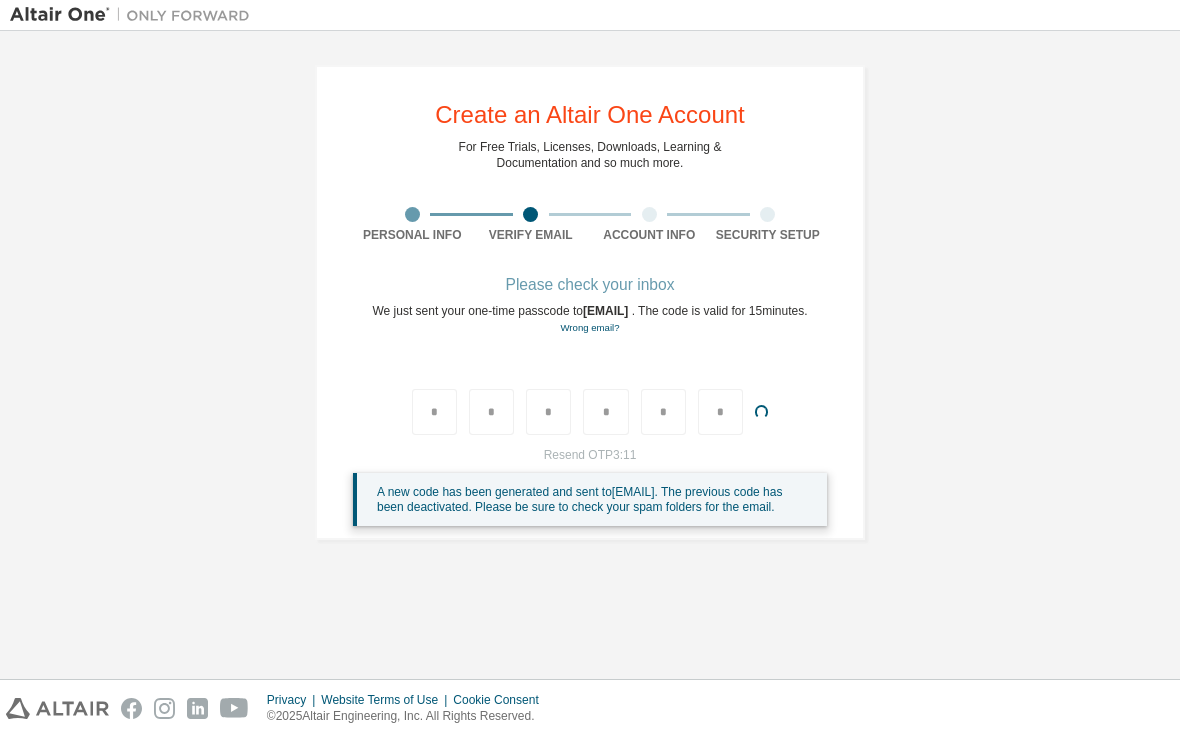 type 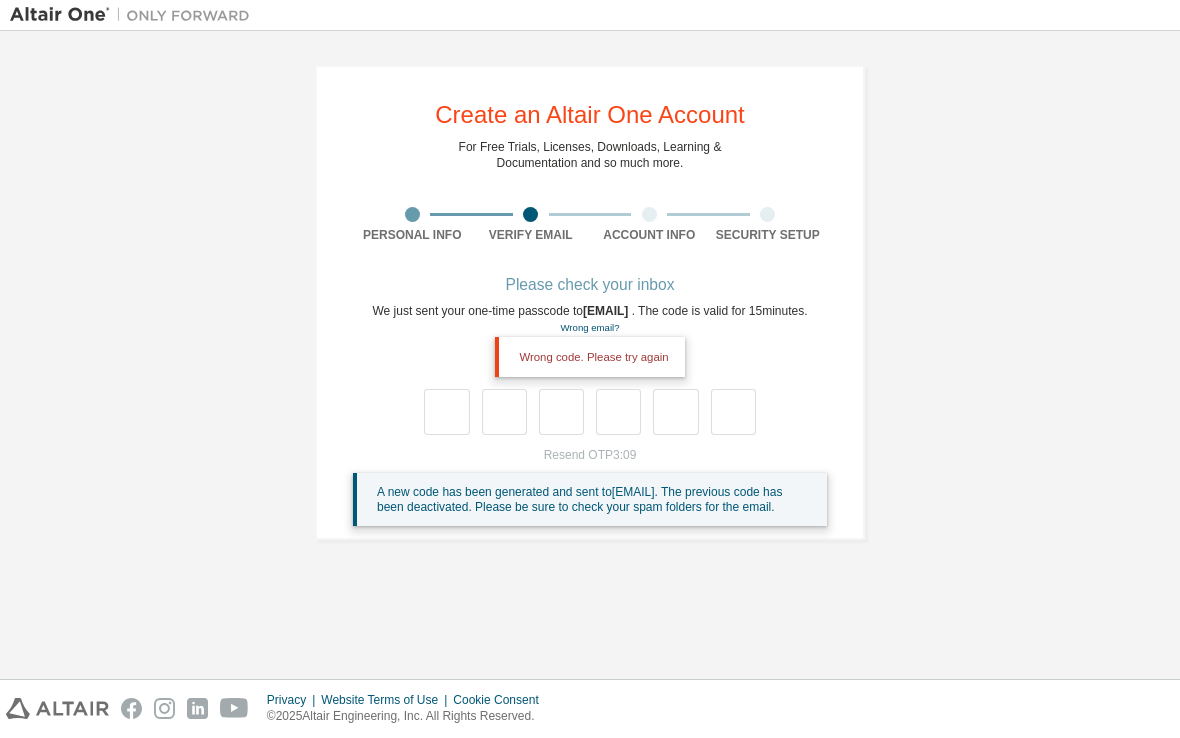 click on "Wrong code. Please try again" at bounding box center (589, 358) 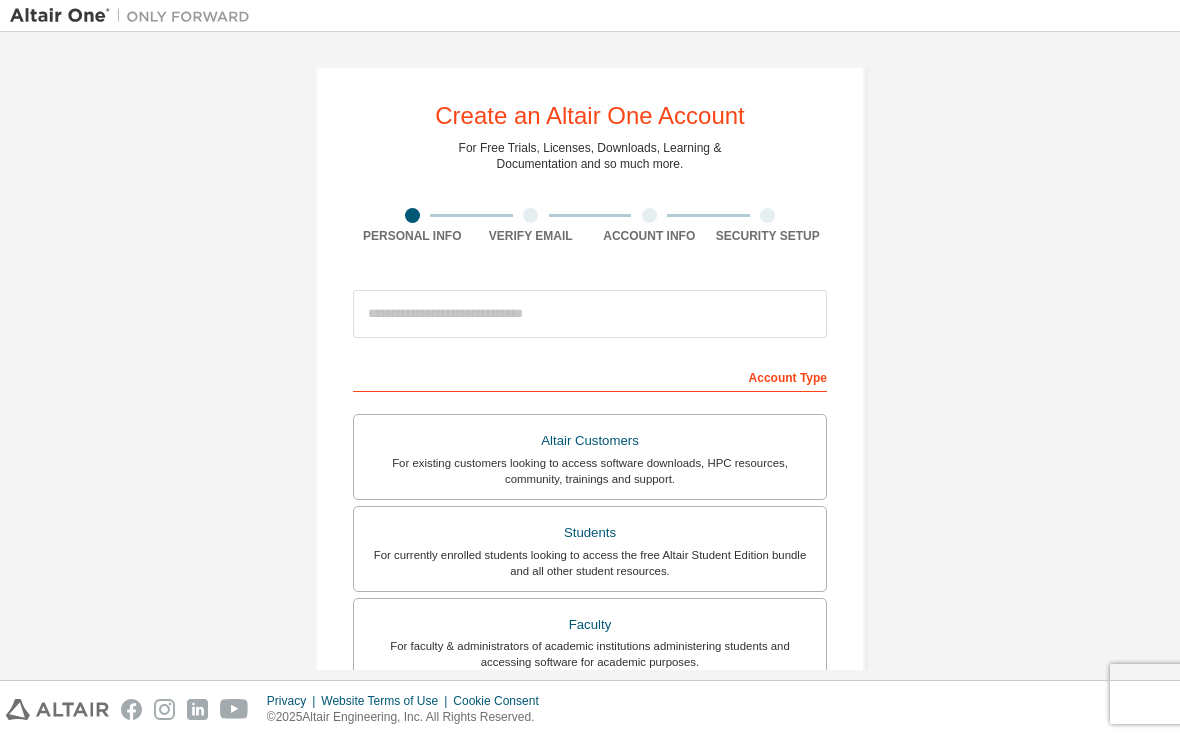 scroll, scrollTop: 38, scrollLeft: 0, axis: vertical 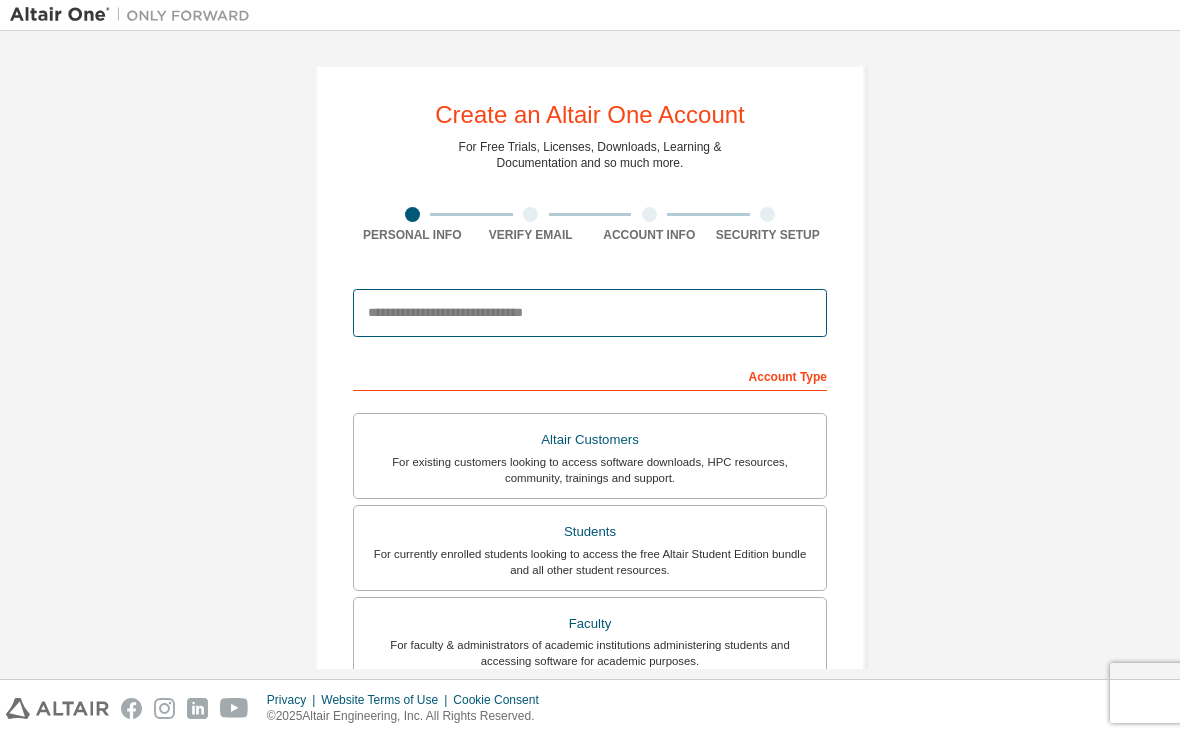 click at bounding box center (590, 314) 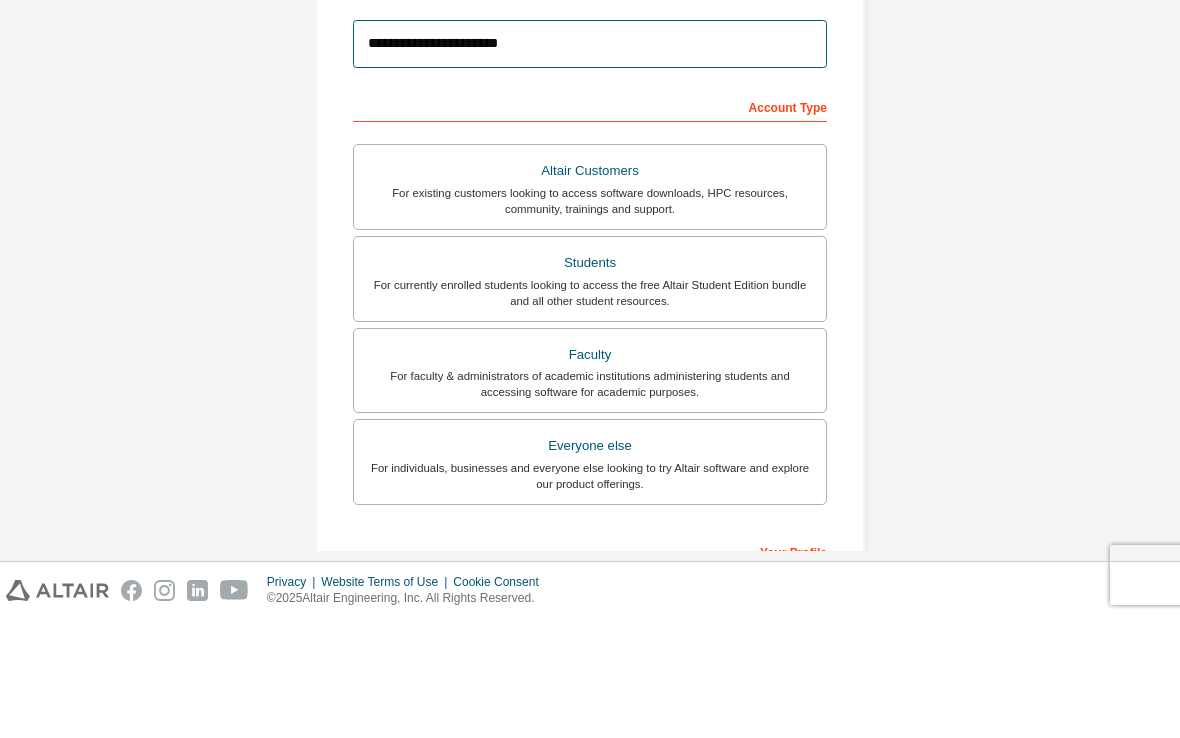 scroll, scrollTop: 153, scrollLeft: 0, axis: vertical 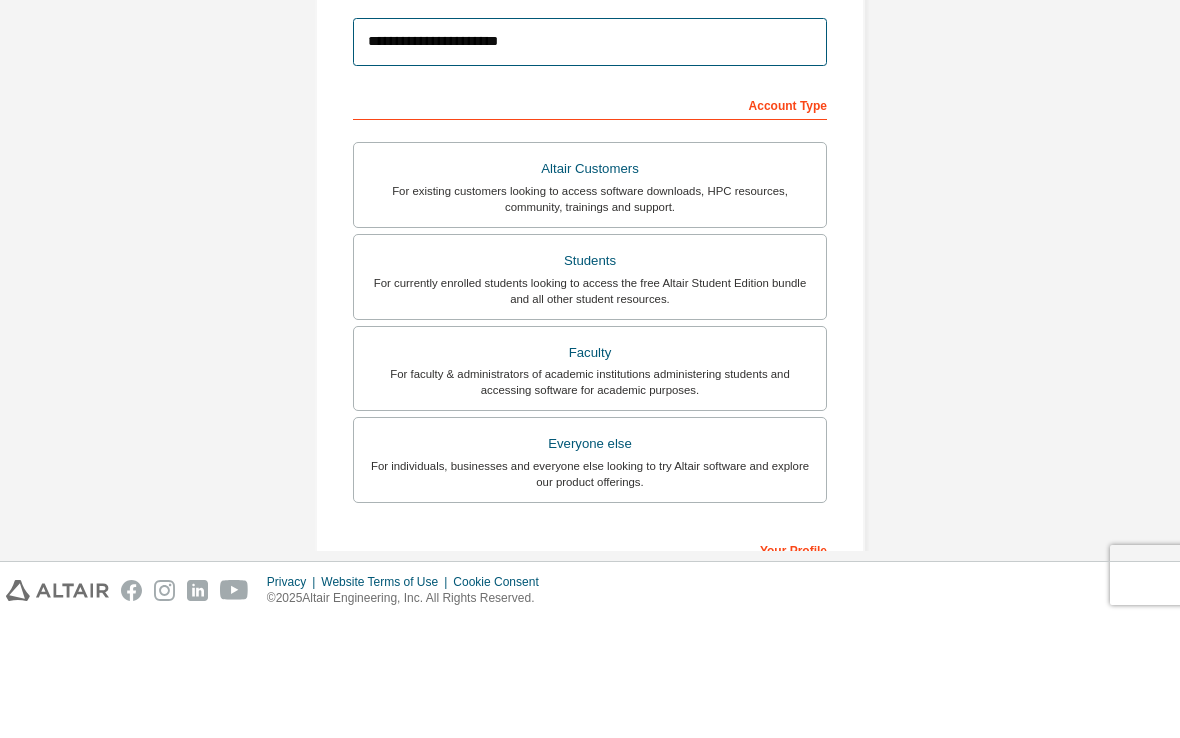 type on "**********" 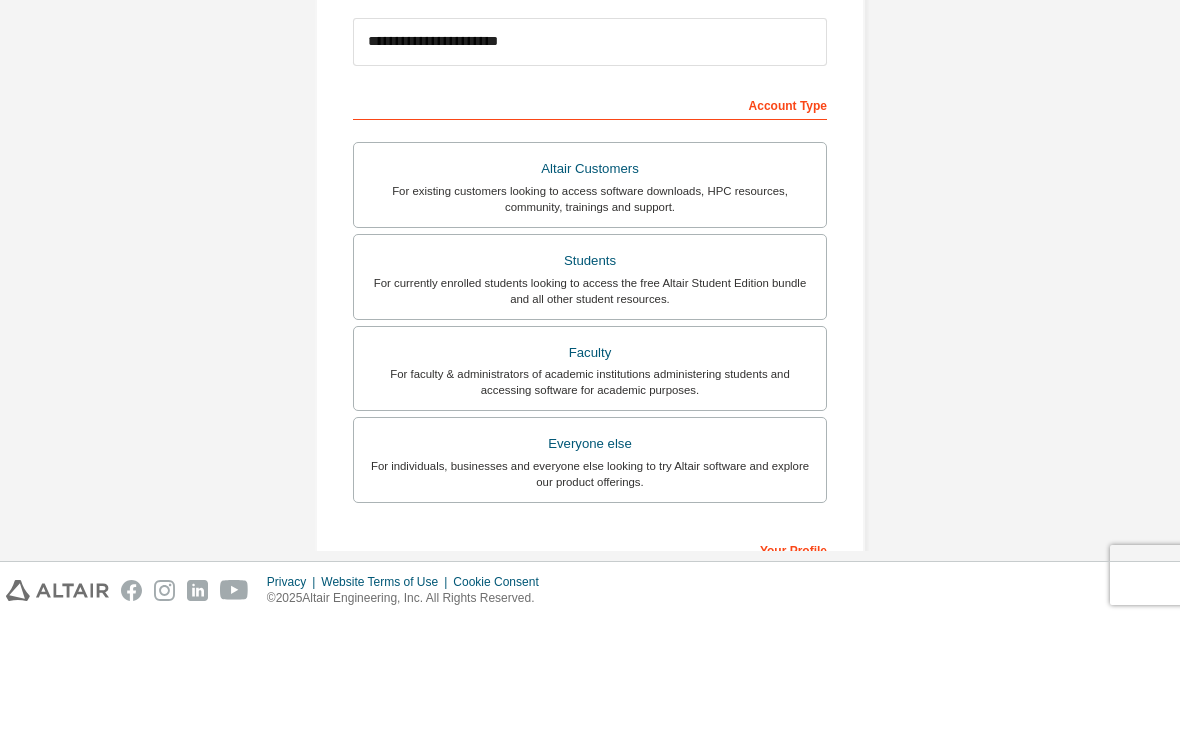click on "Altair Customers" at bounding box center [590, 288] 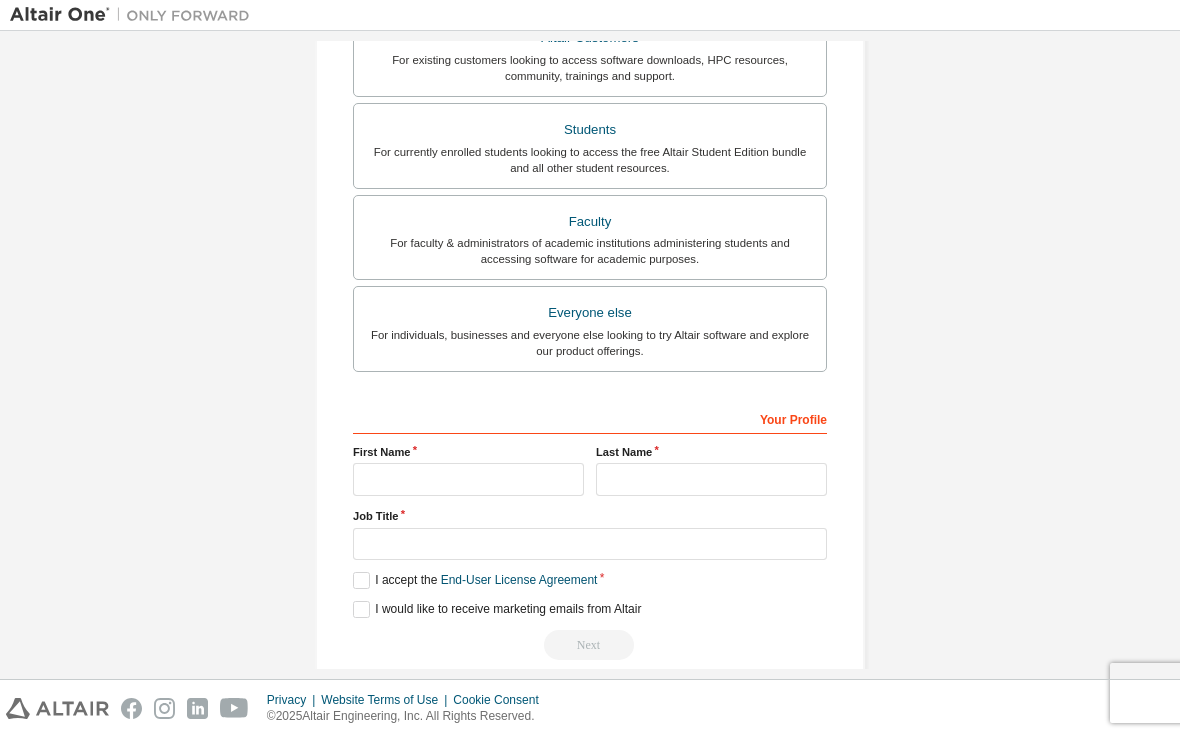 scroll, scrollTop: 401, scrollLeft: 0, axis: vertical 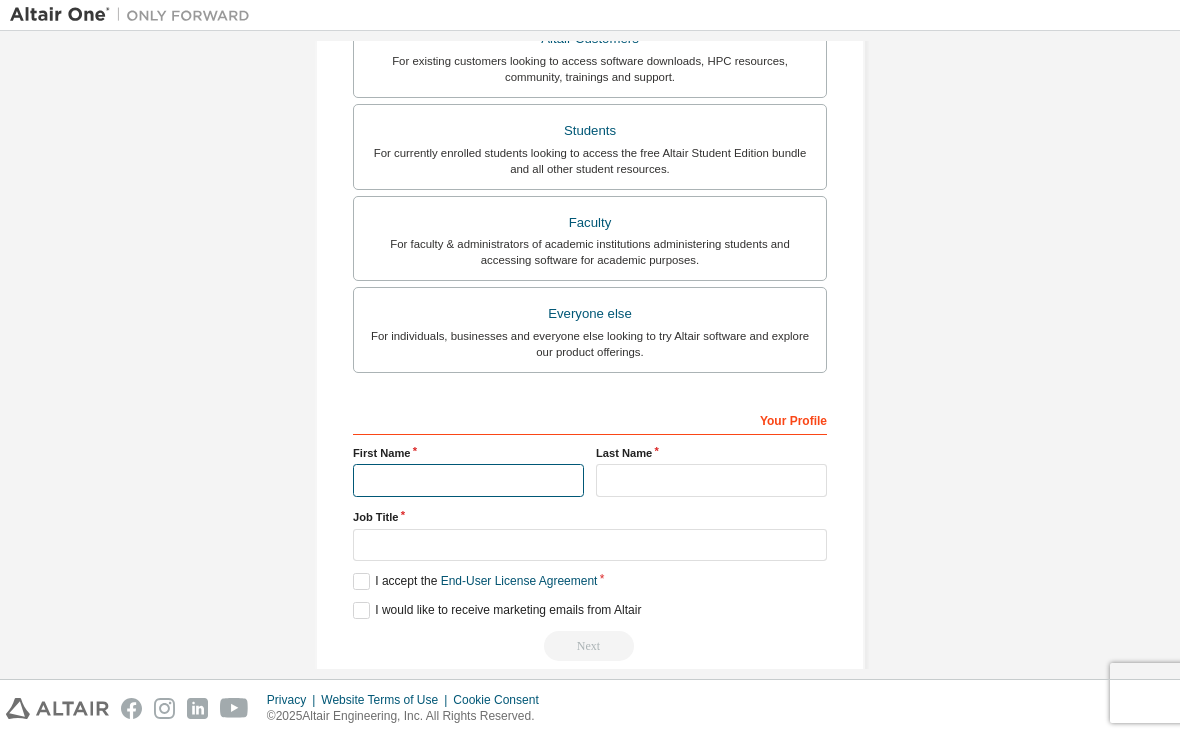 click at bounding box center (468, 481) 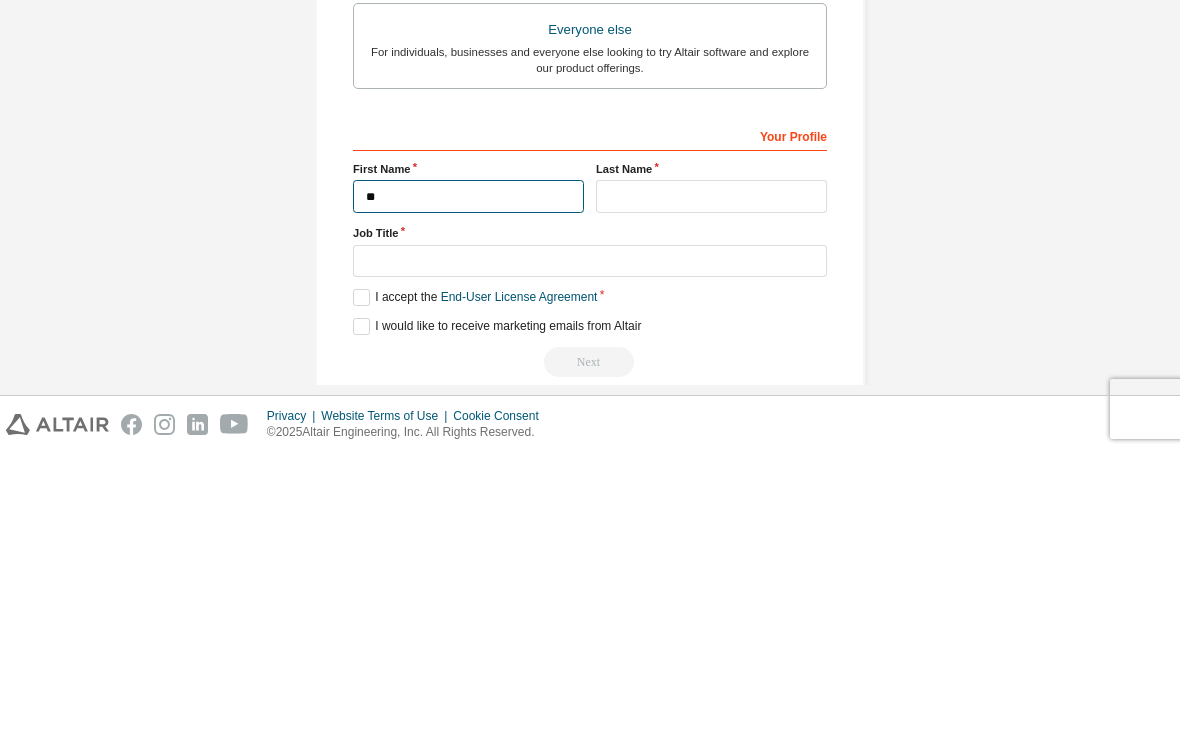 type on "*" 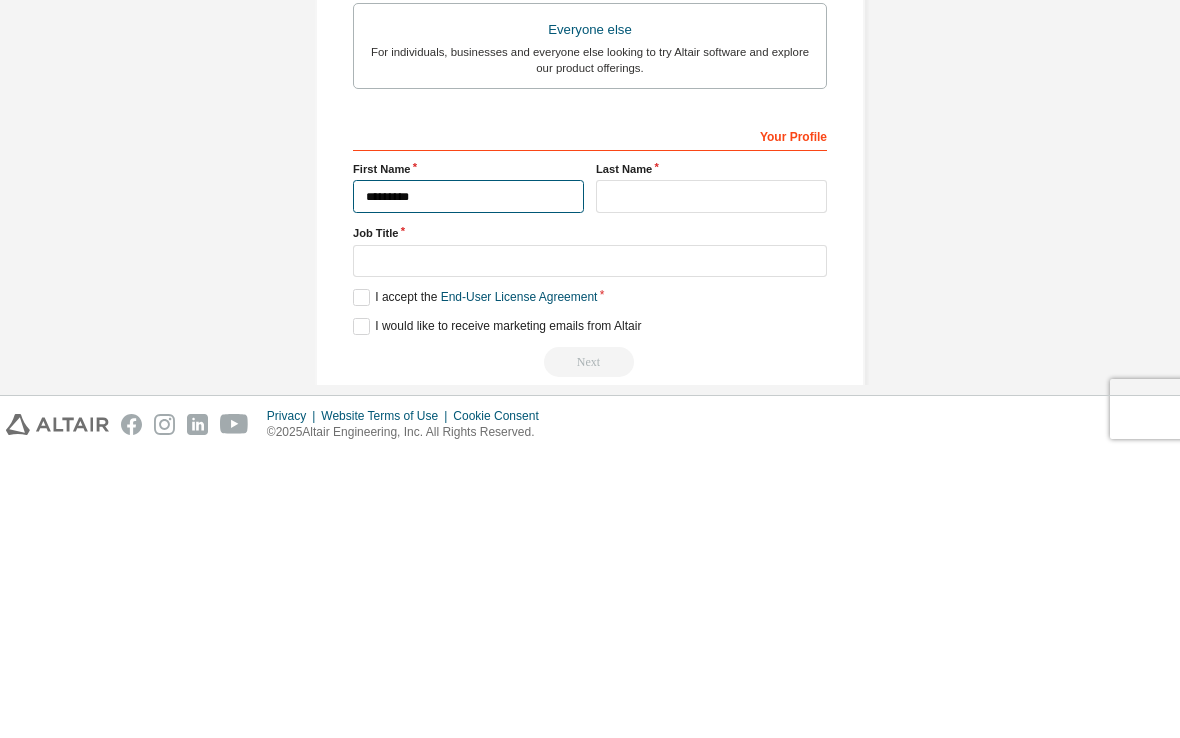 type on "********" 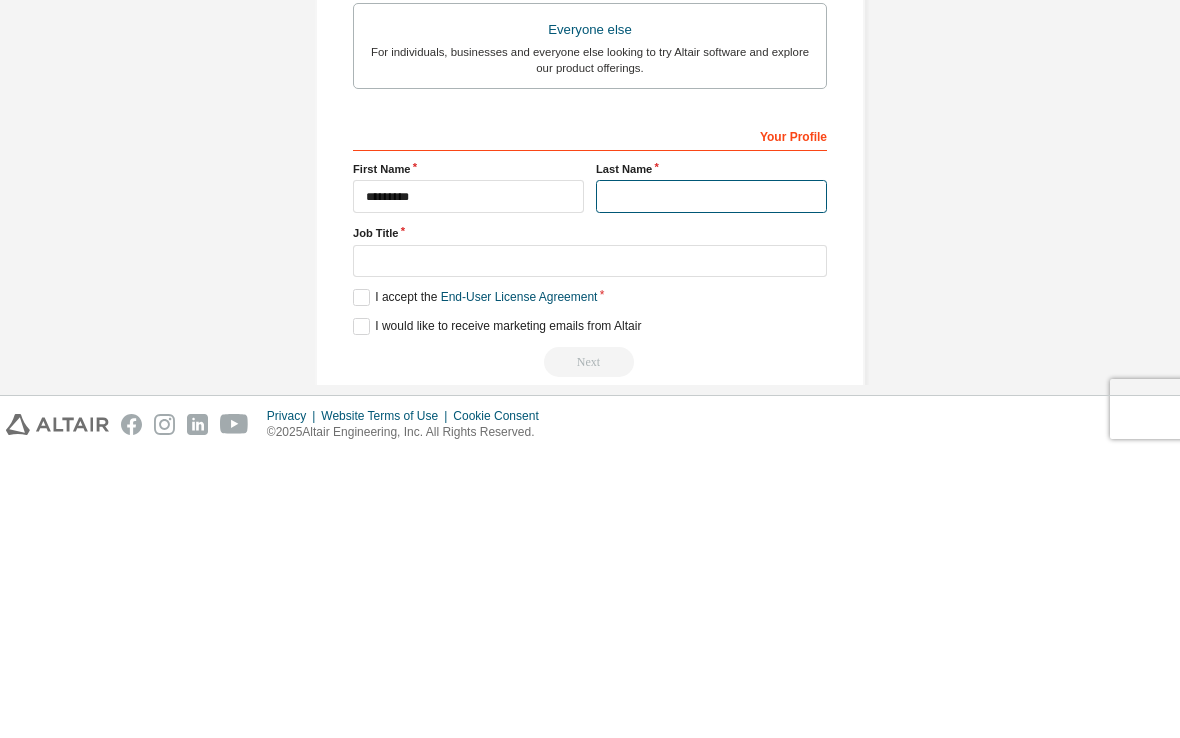 click at bounding box center [711, 481] 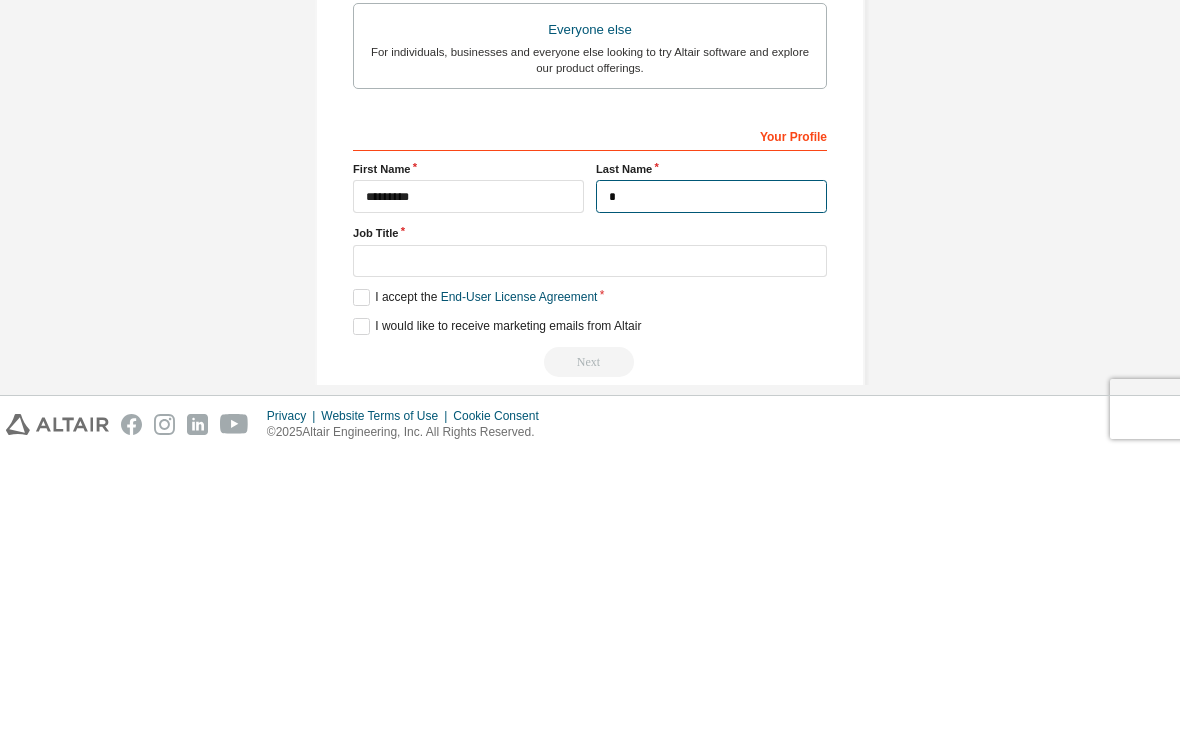scroll, scrollTop: 397, scrollLeft: 0, axis: vertical 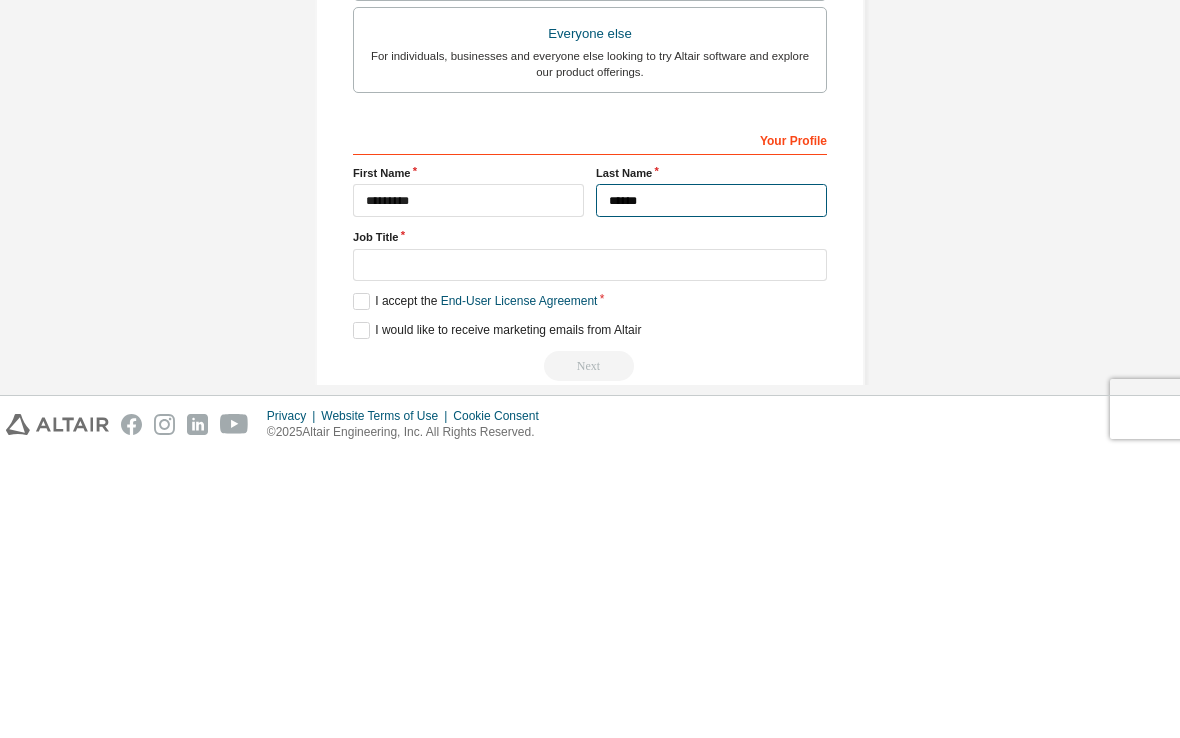 type on "*****" 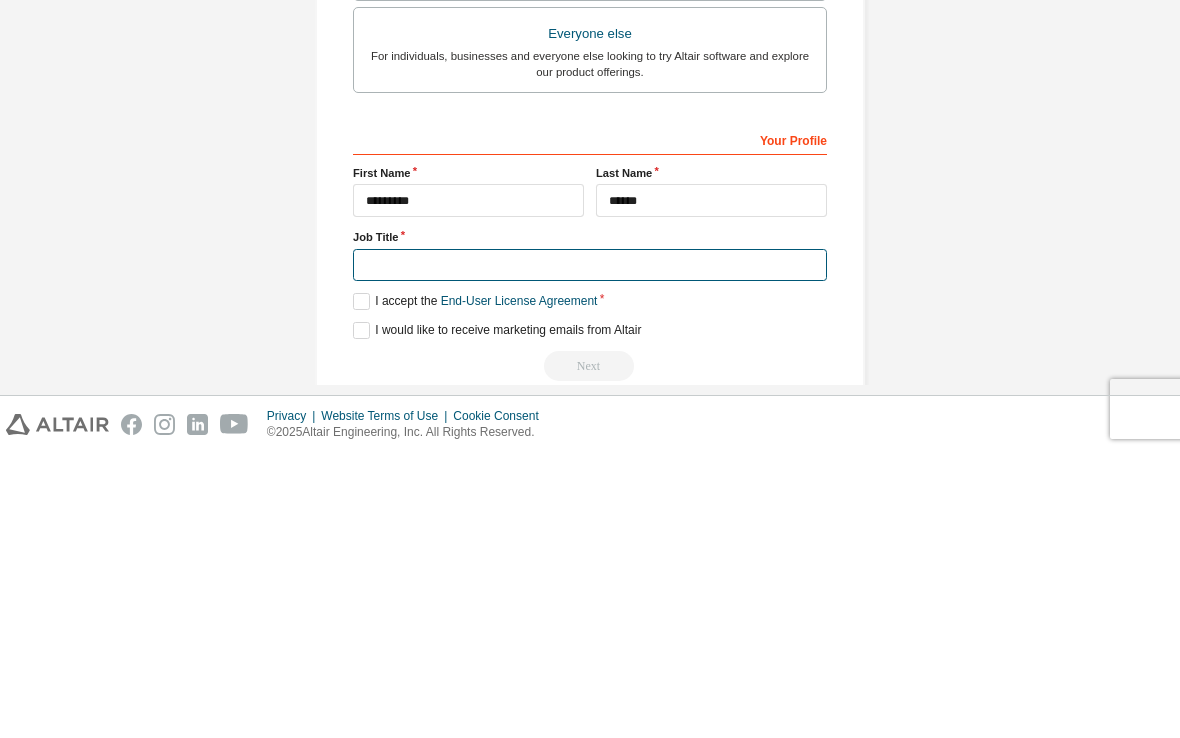 click at bounding box center [590, 550] 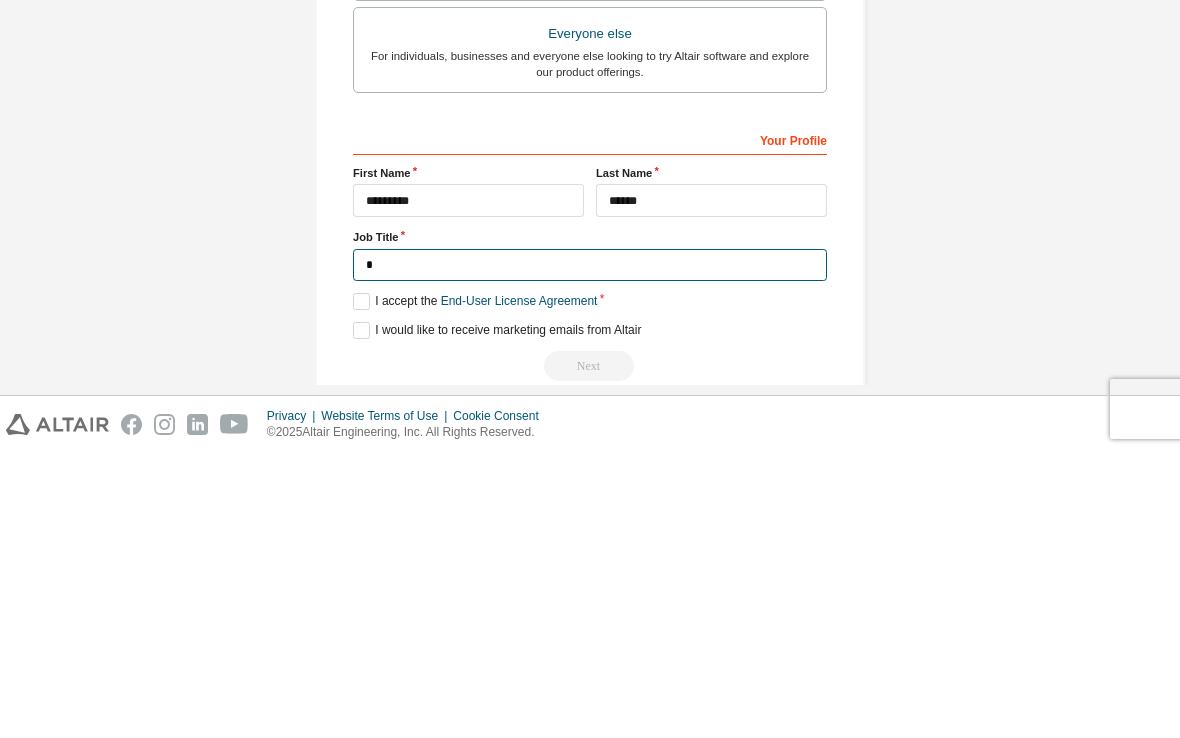 scroll, scrollTop: 393, scrollLeft: 0, axis: vertical 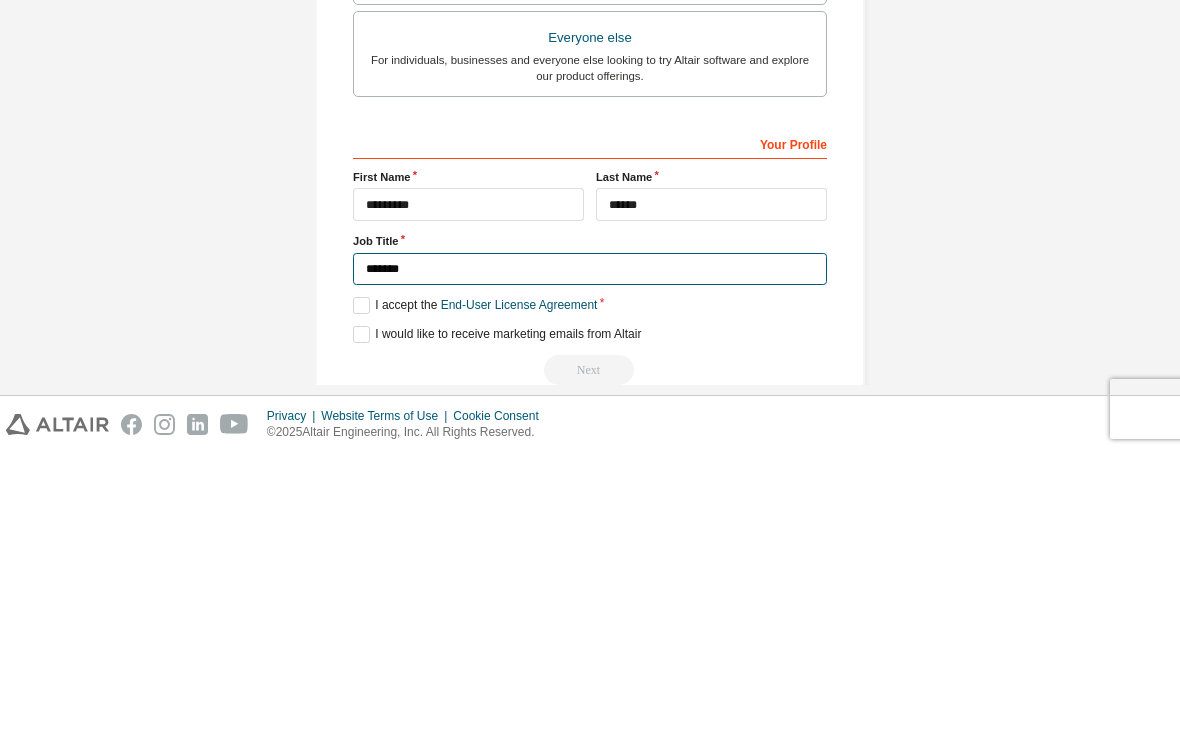 type on "*******" 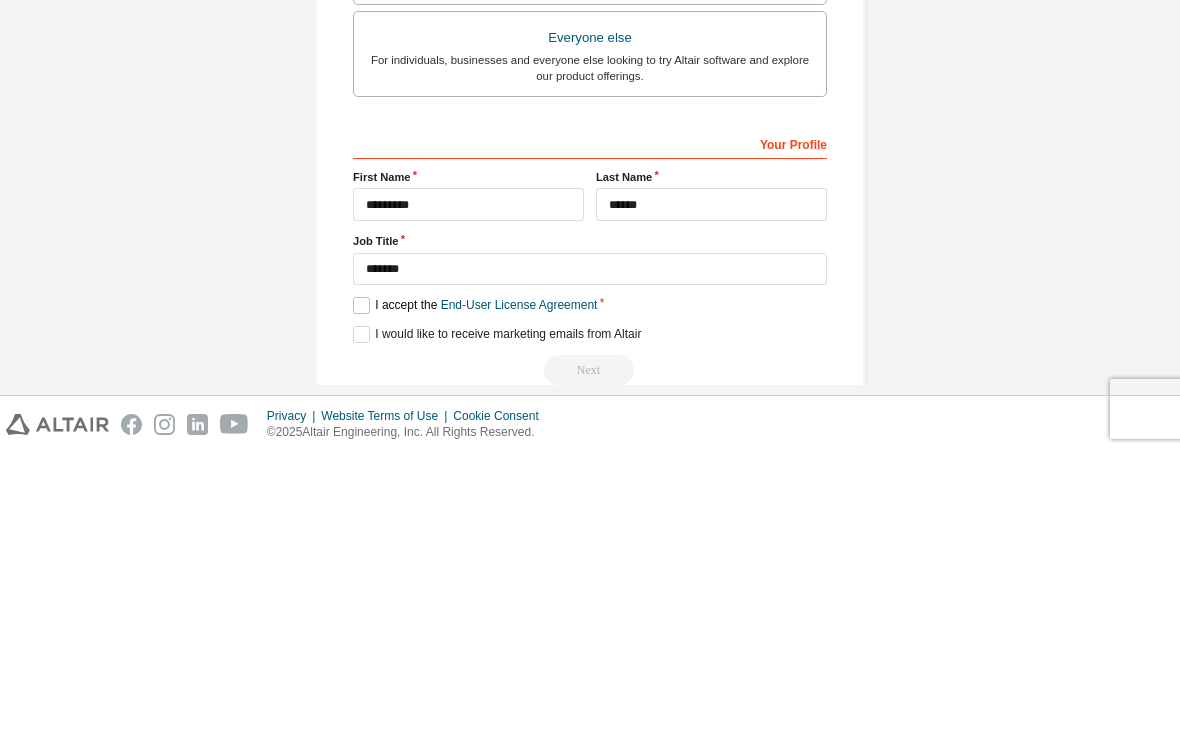 click on "I accept the    End-User License Agreement" at bounding box center (475, 590) 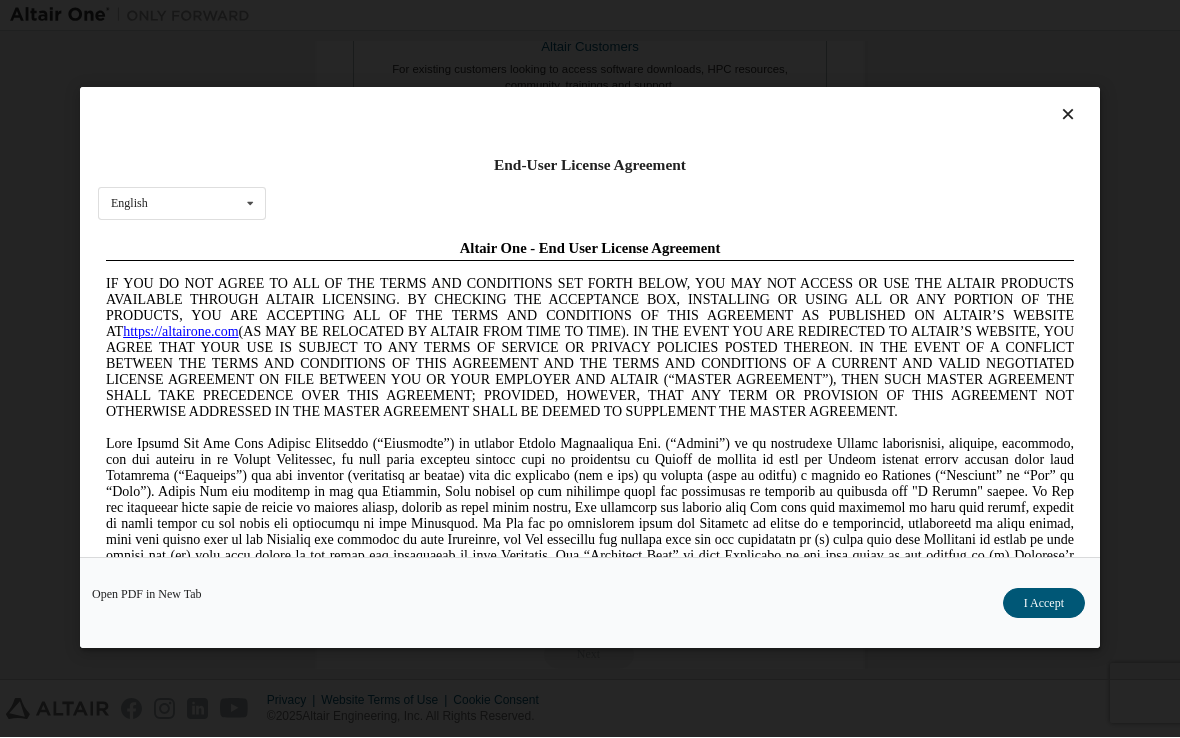 scroll, scrollTop: 0, scrollLeft: 0, axis: both 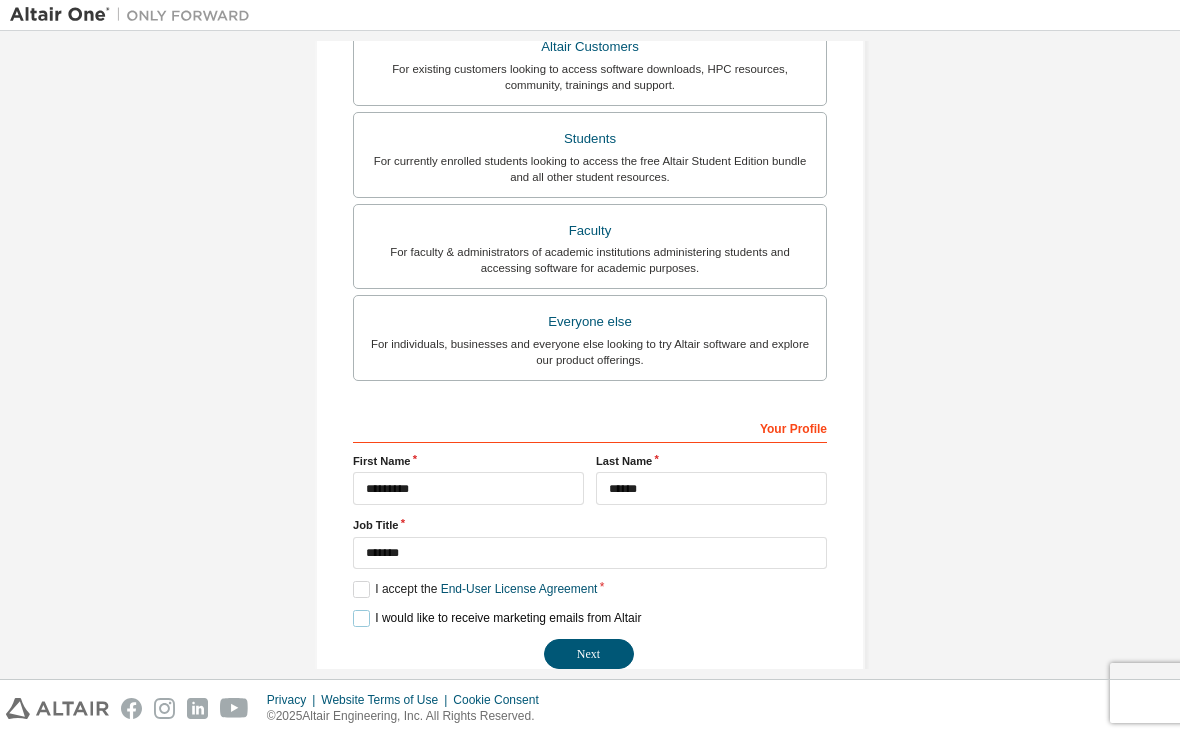 click on "I would like to receive marketing emails from Altair" at bounding box center [497, 619] 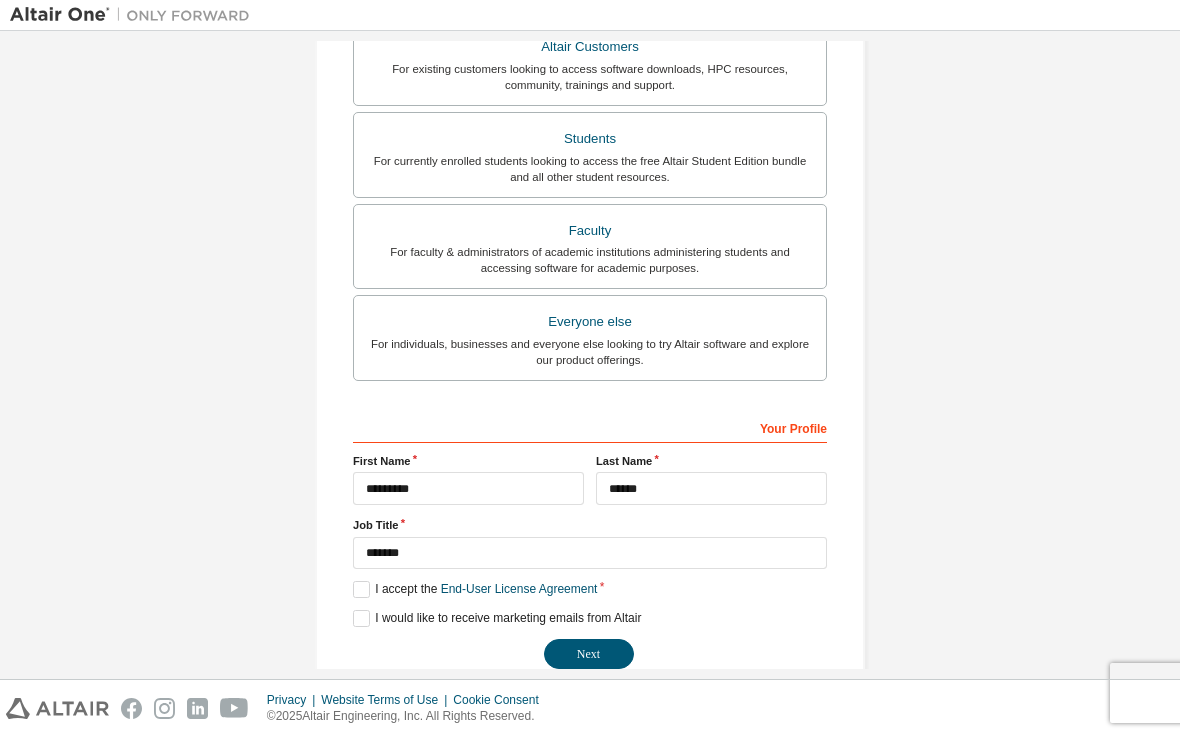 click on "Next" at bounding box center [589, 655] 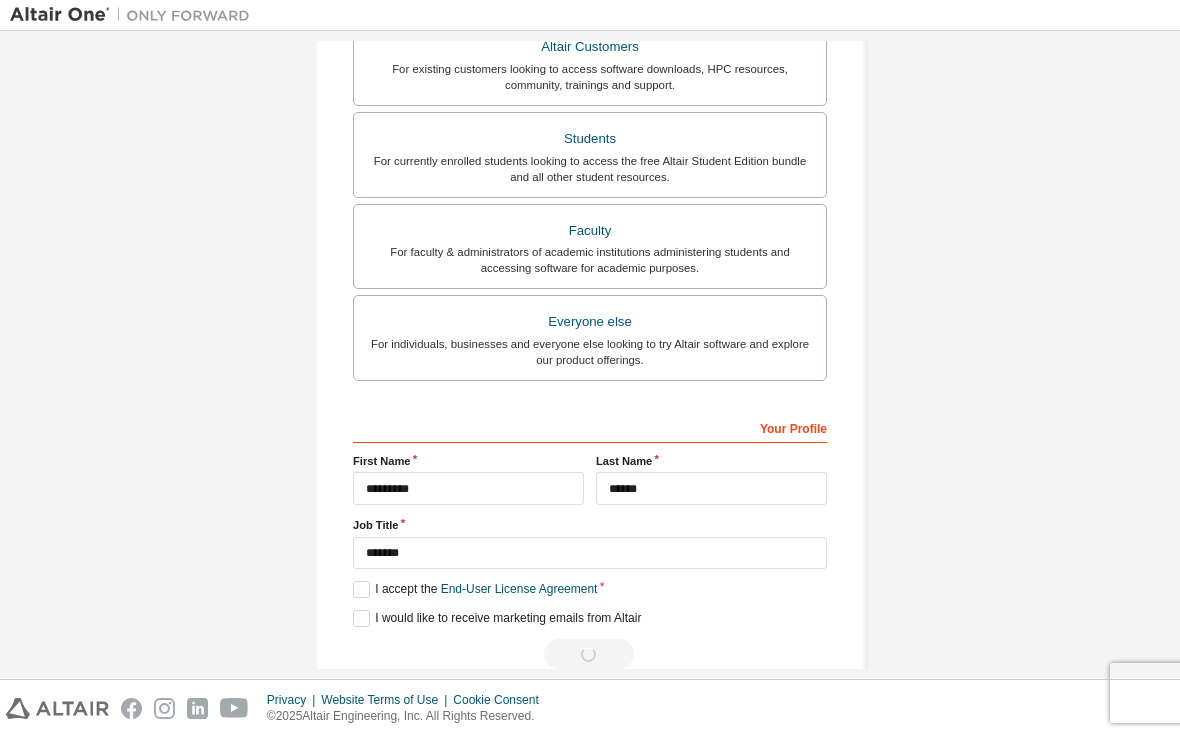 scroll, scrollTop: 0, scrollLeft: 0, axis: both 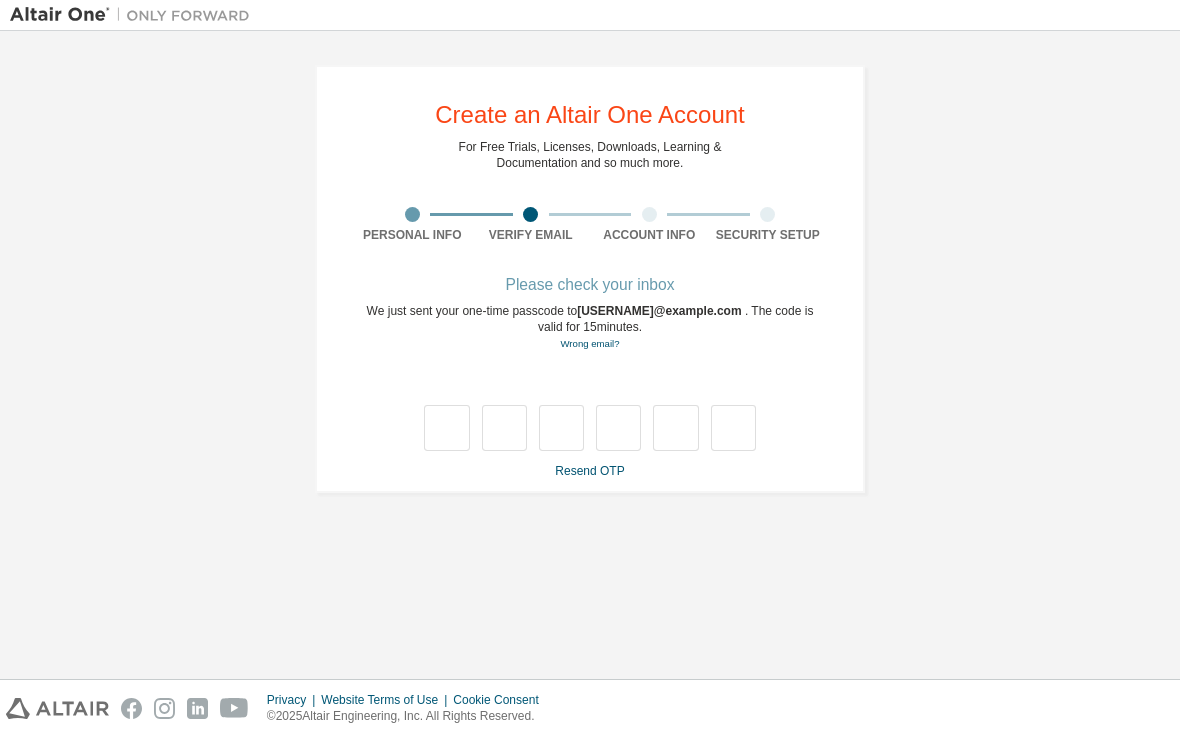 click on "**********" at bounding box center [590, 280] 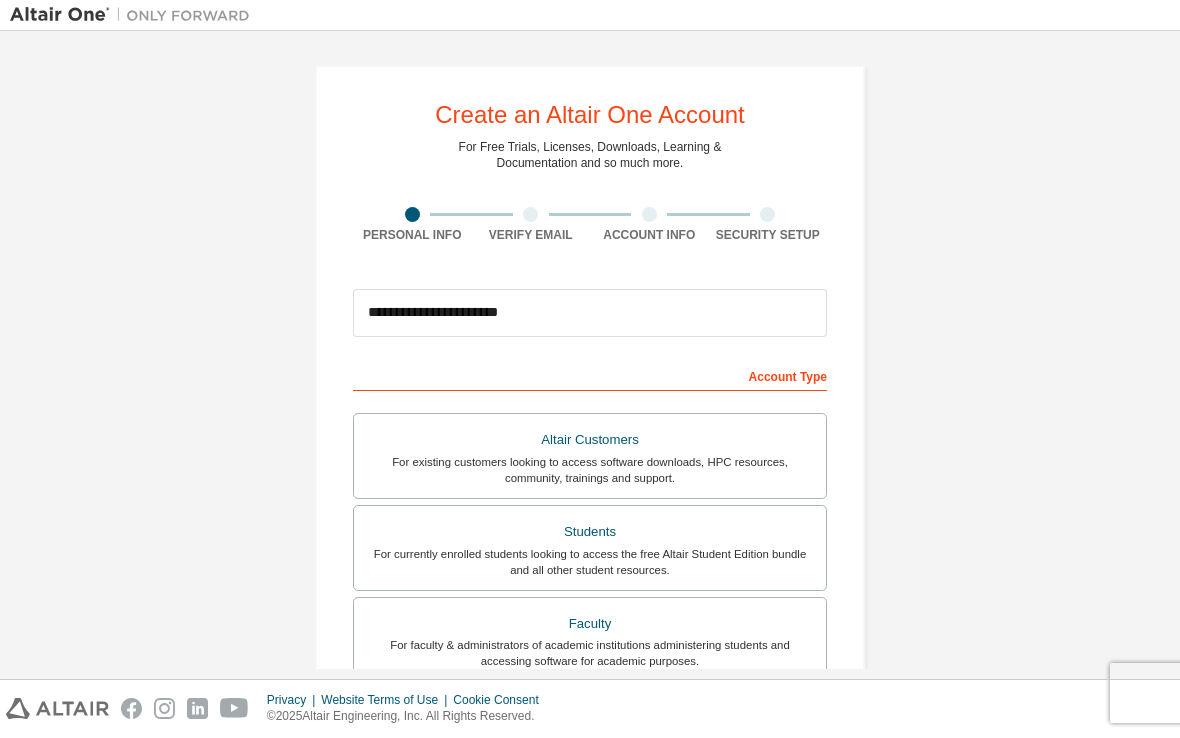 click on "For currently enrolled students looking to access the free Altair Student Edition bundle and all other student resources." at bounding box center (590, 563) 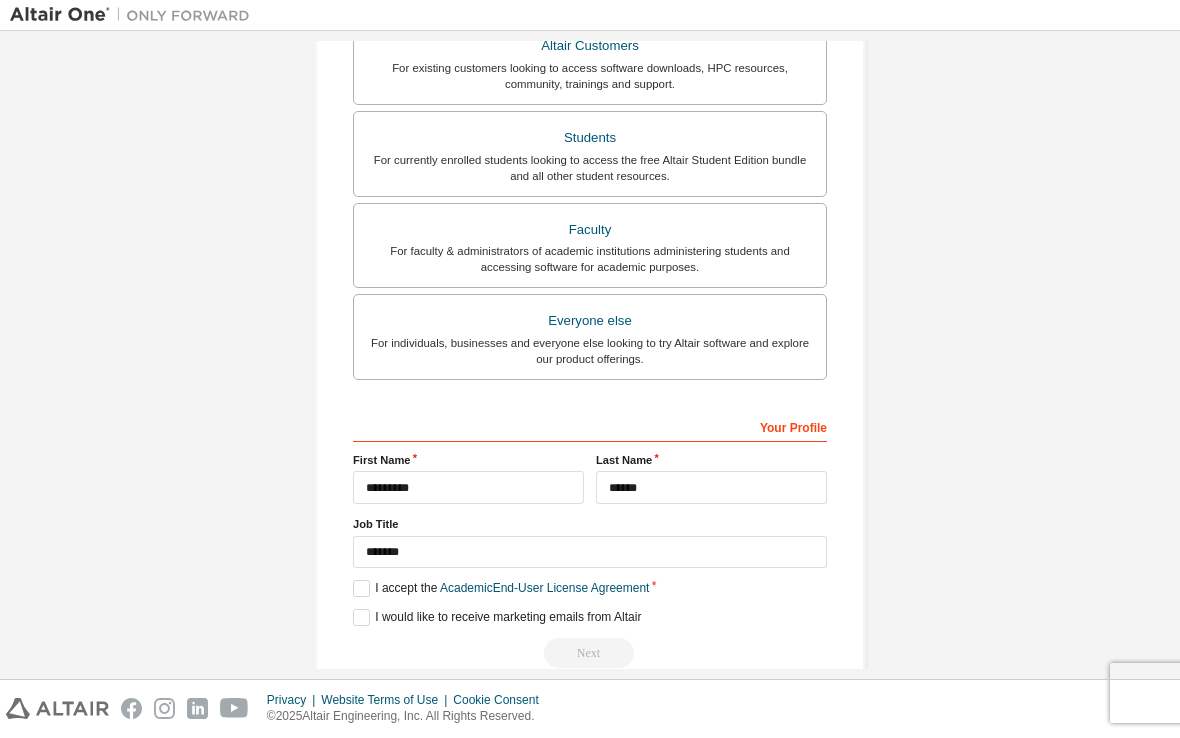 scroll, scrollTop: 393, scrollLeft: 0, axis: vertical 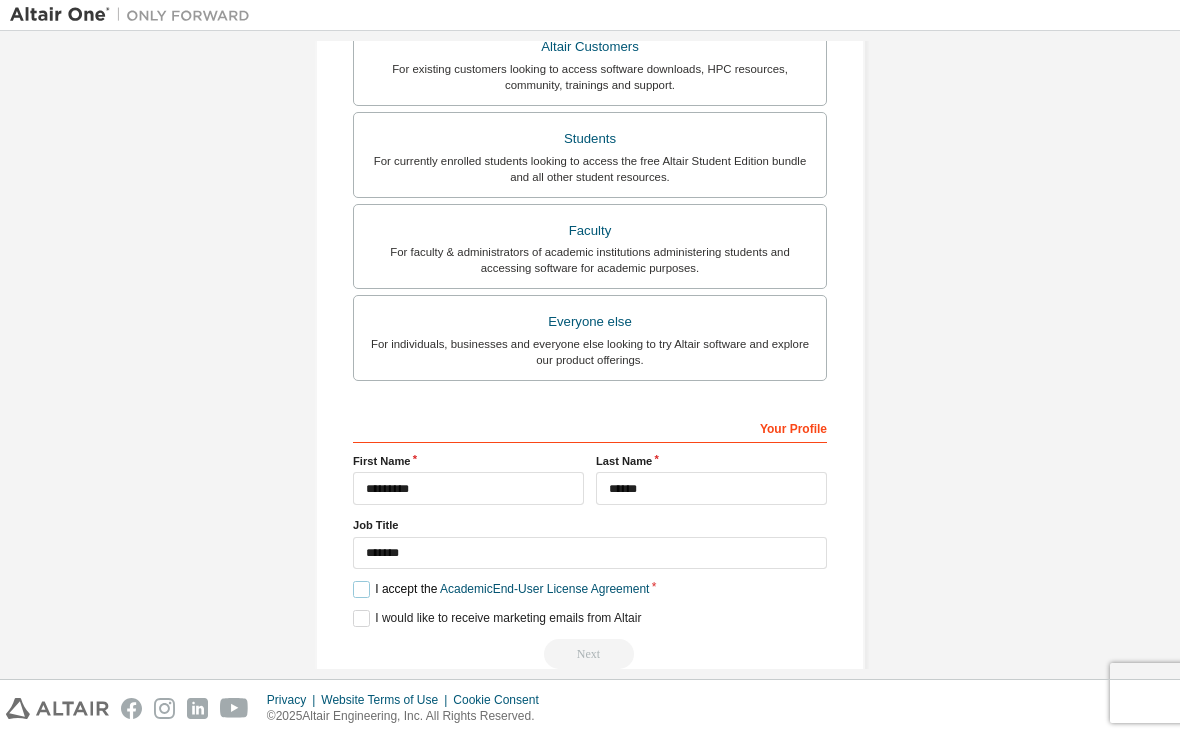 click on "I accept the   Academic   End-User License Agreement" at bounding box center [501, 590] 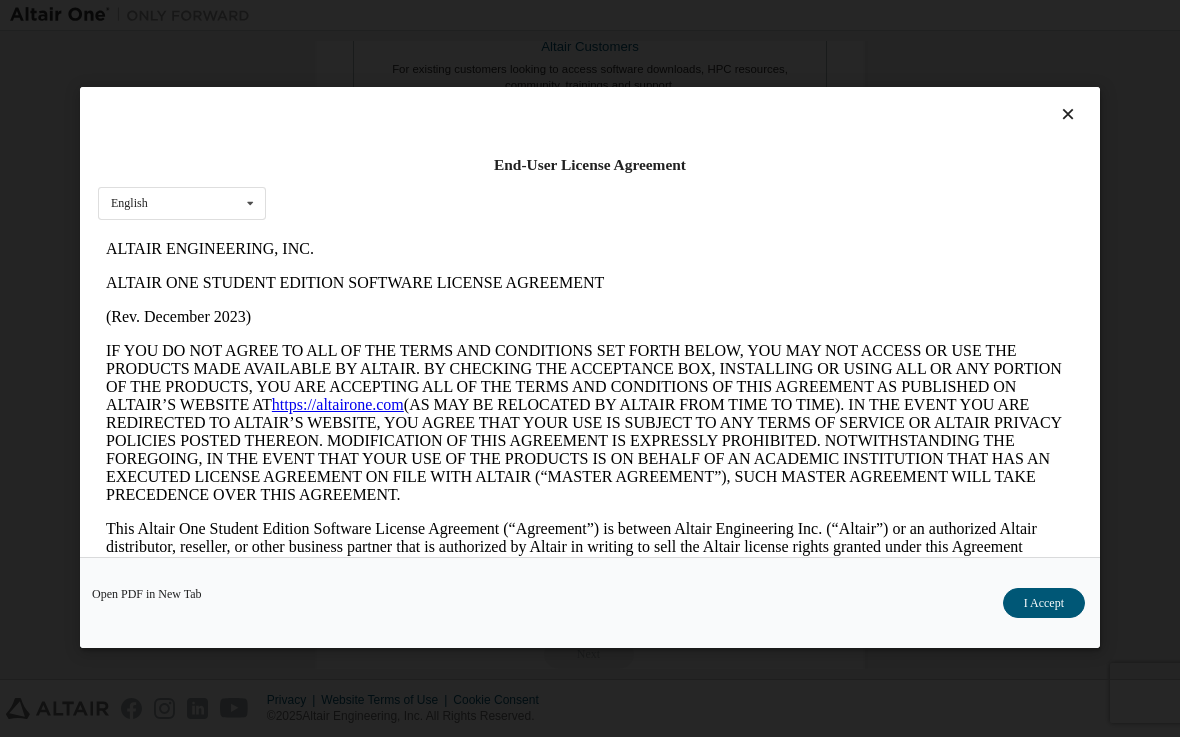 scroll, scrollTop: 0, scrollLeft: 0, axis: both 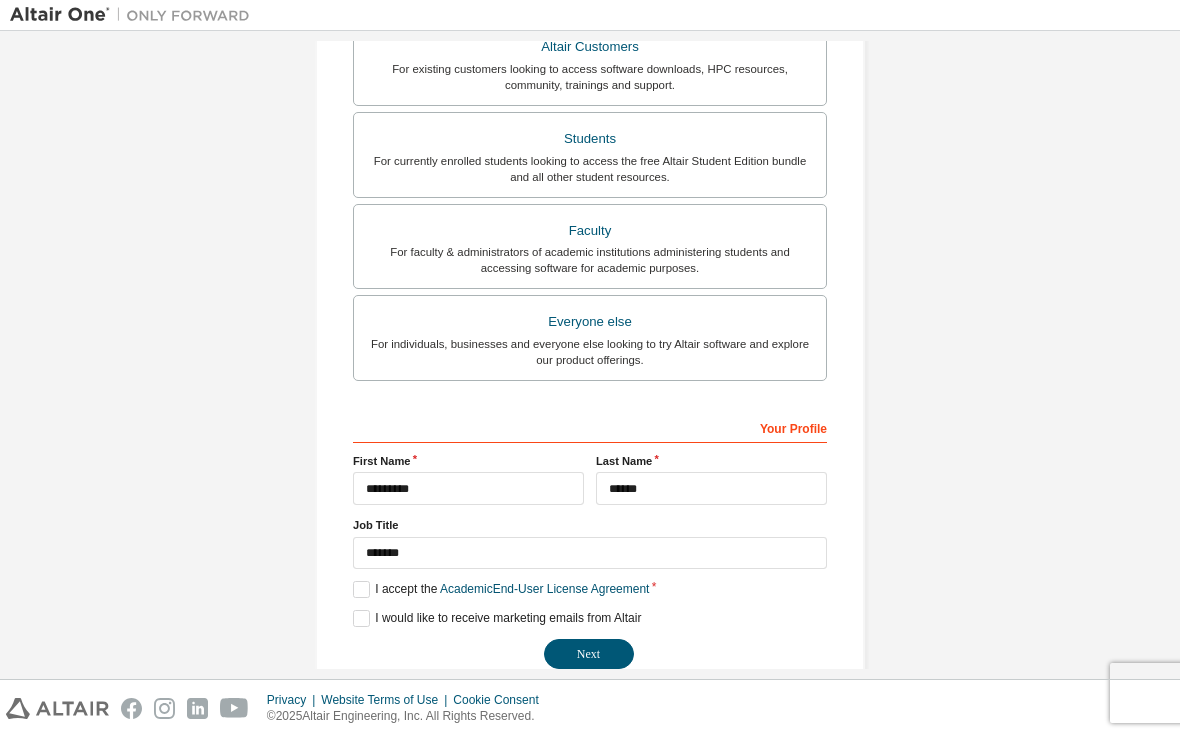 click on "Next" at bounding box center [589, 655] 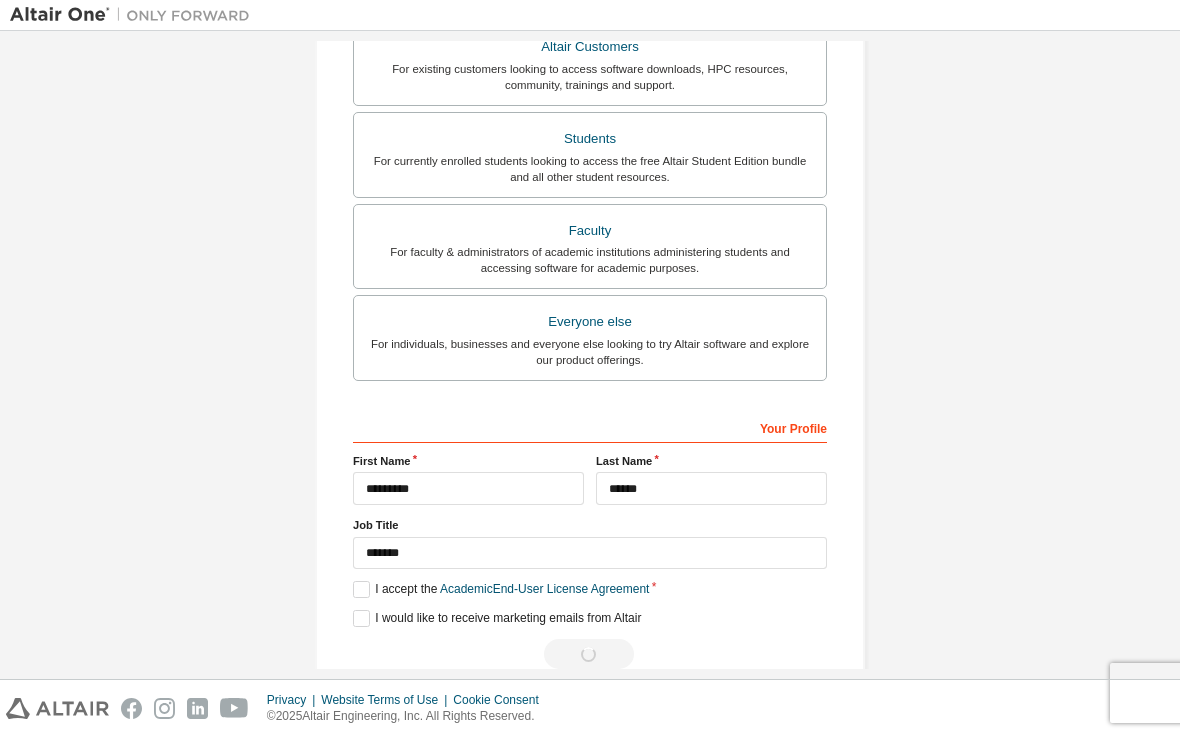 scroll, scrollTop: 0, scrollLeft: 0, axis: both 